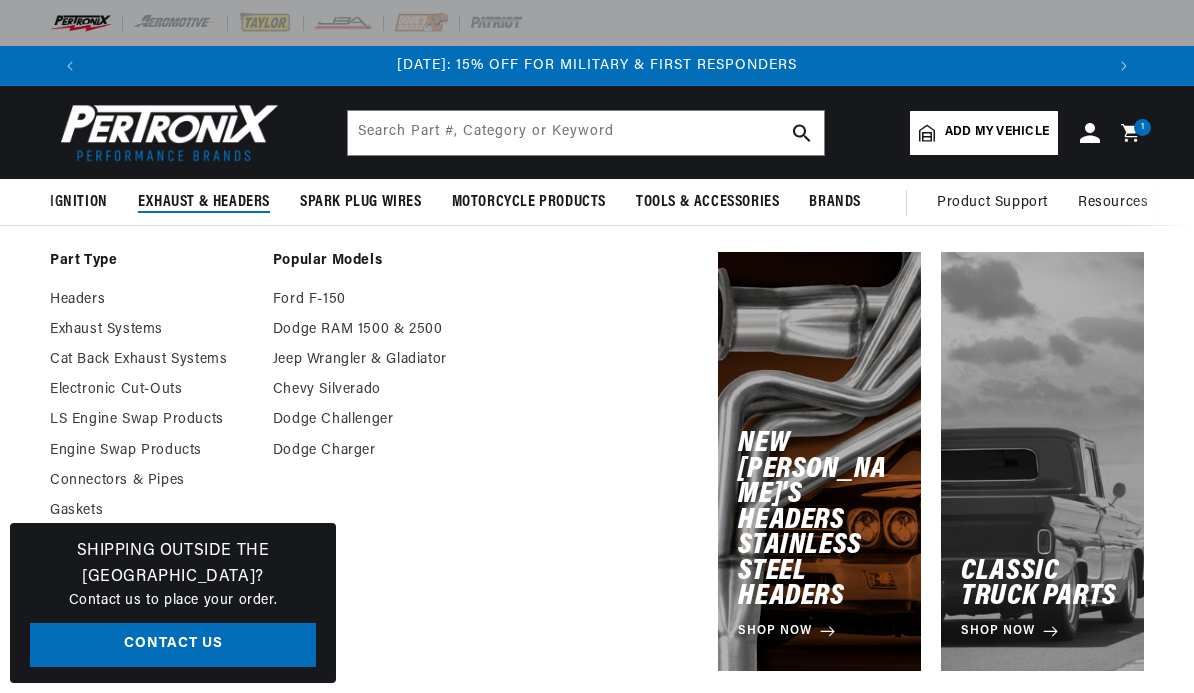 scroll, scrollTop: 1591, scrollLeft: 0, axis: vertical 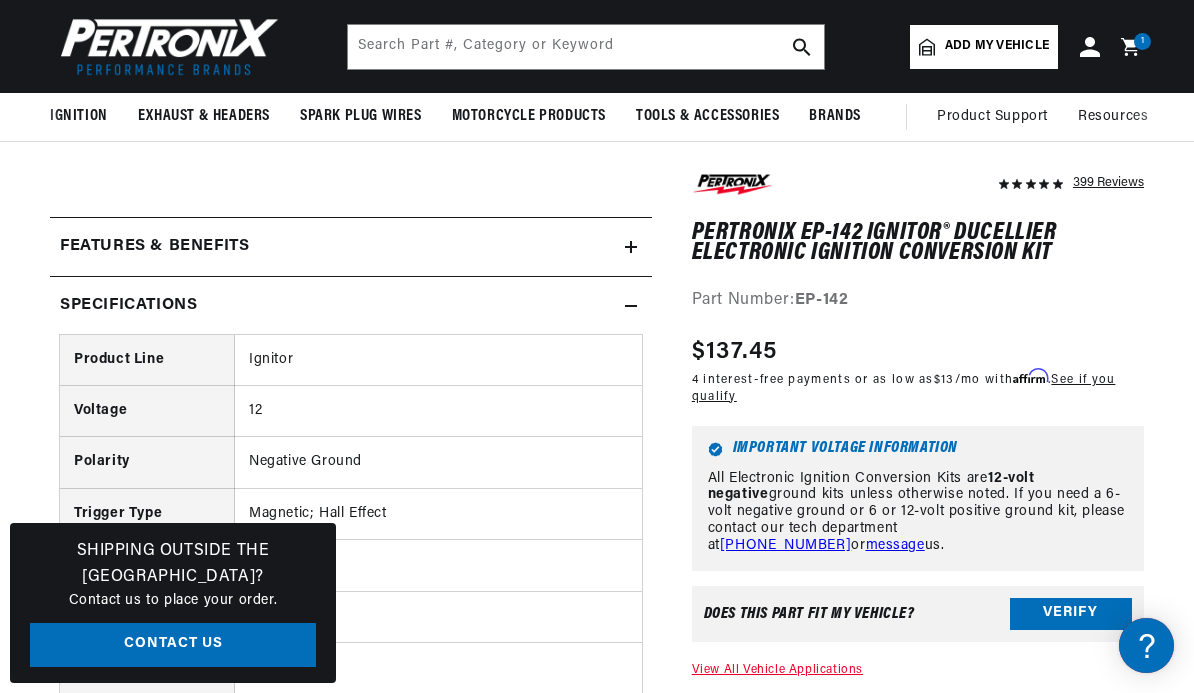 click 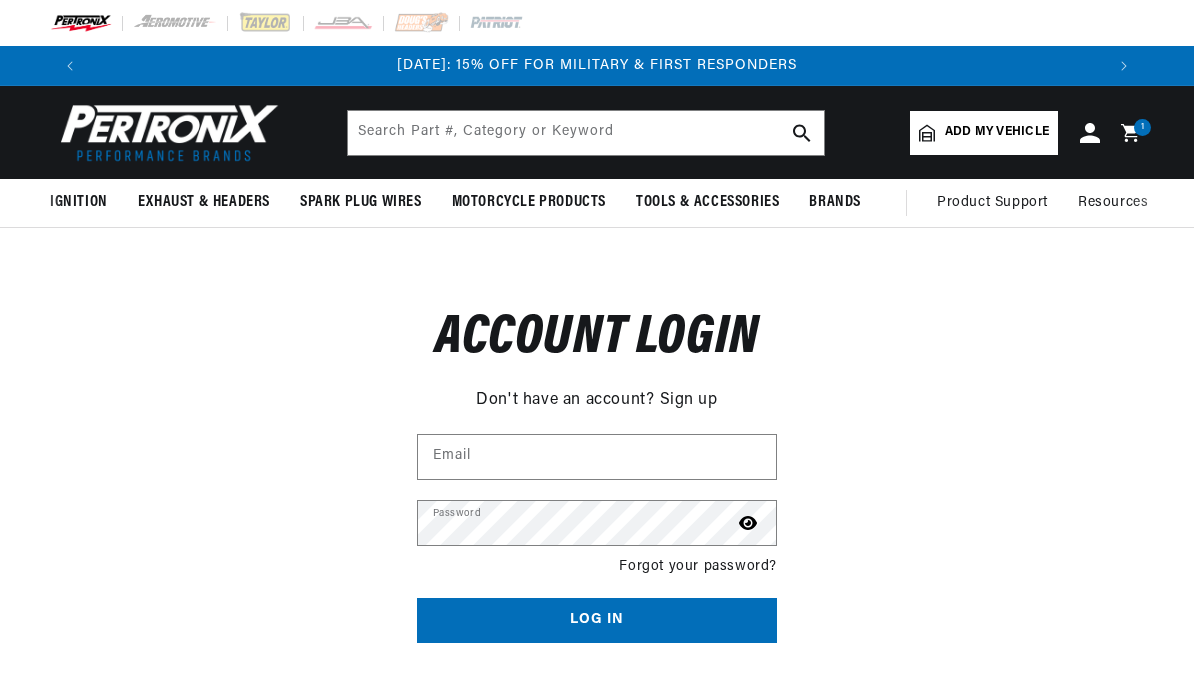 scroll, scrollTop: 0, scrollLeft: 0, axis: both 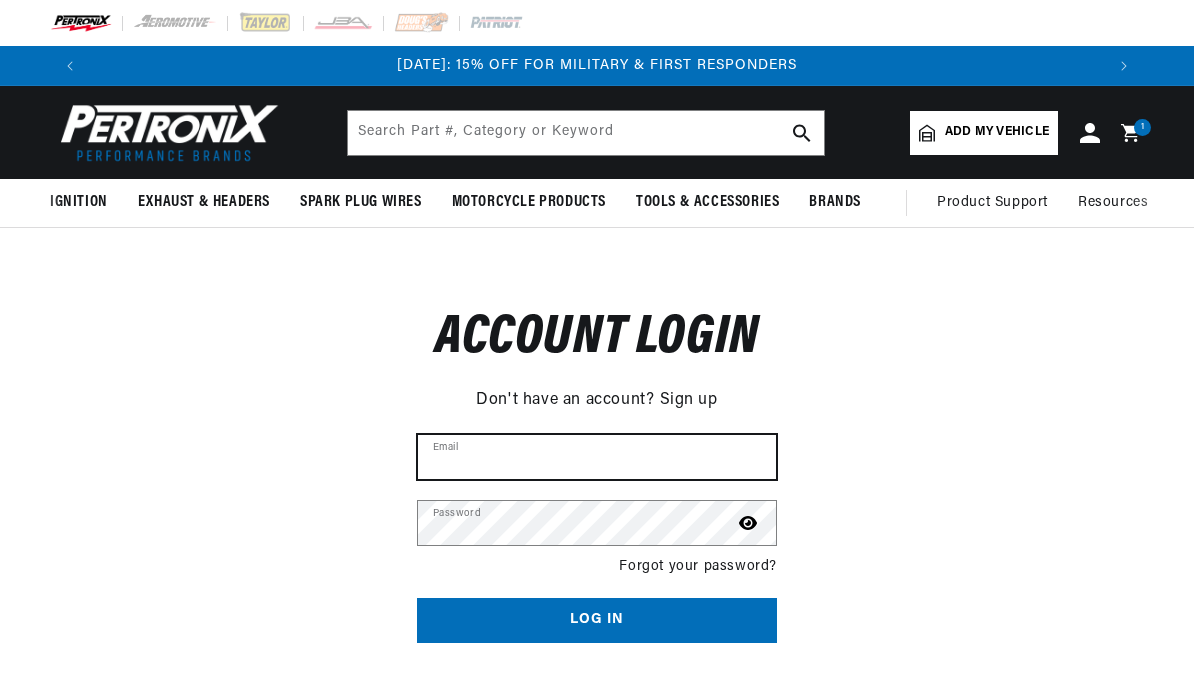 click on "Email" at bounding box center (597, 457) 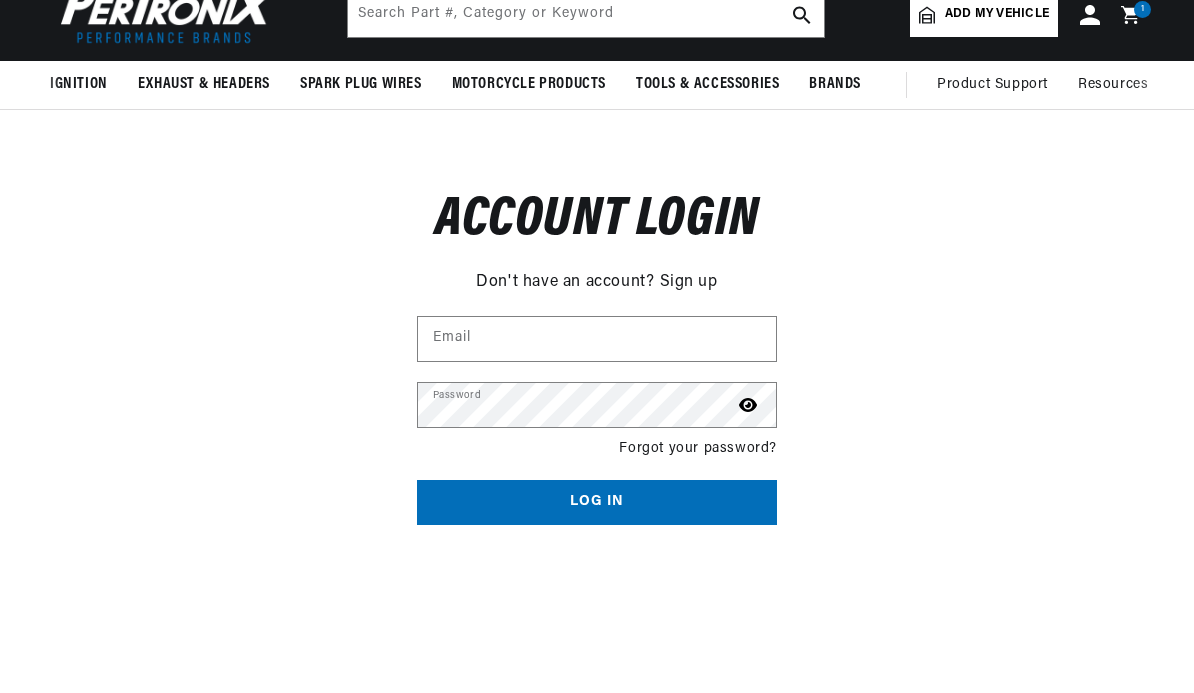 click on "Reset your password
Don't have an account?
Sign up
Email
Submit
Cancel
Account login
Don't have an account?
Sign up
Email
Password
Forgot your password?
Log in" at bounding box center [597, 460] 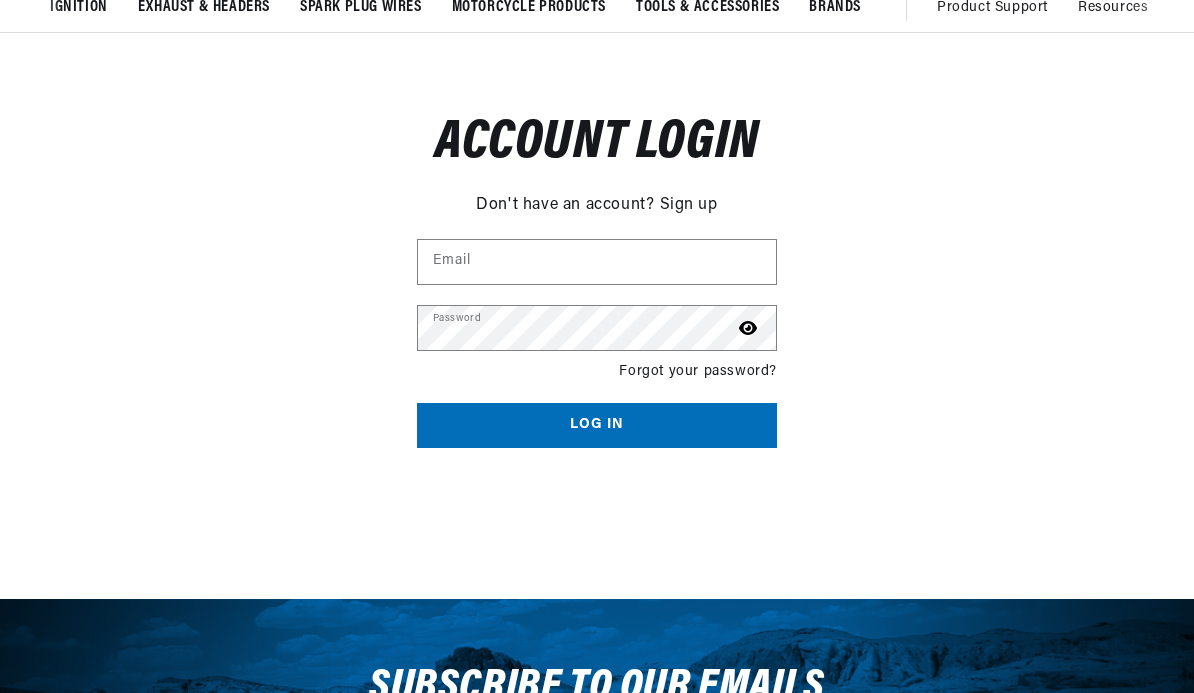 scroll, scrollTop: 195, scrollLeft: 0, axis: vertical 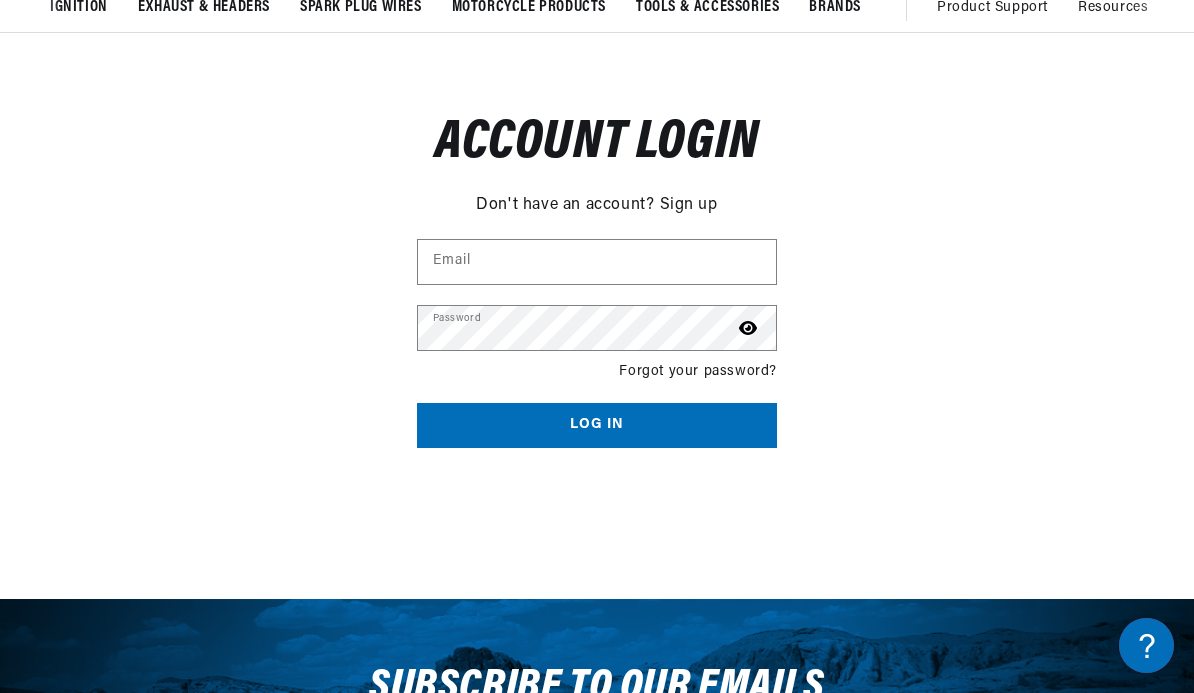 click on "Sign up" at bounding box center [689, 206] 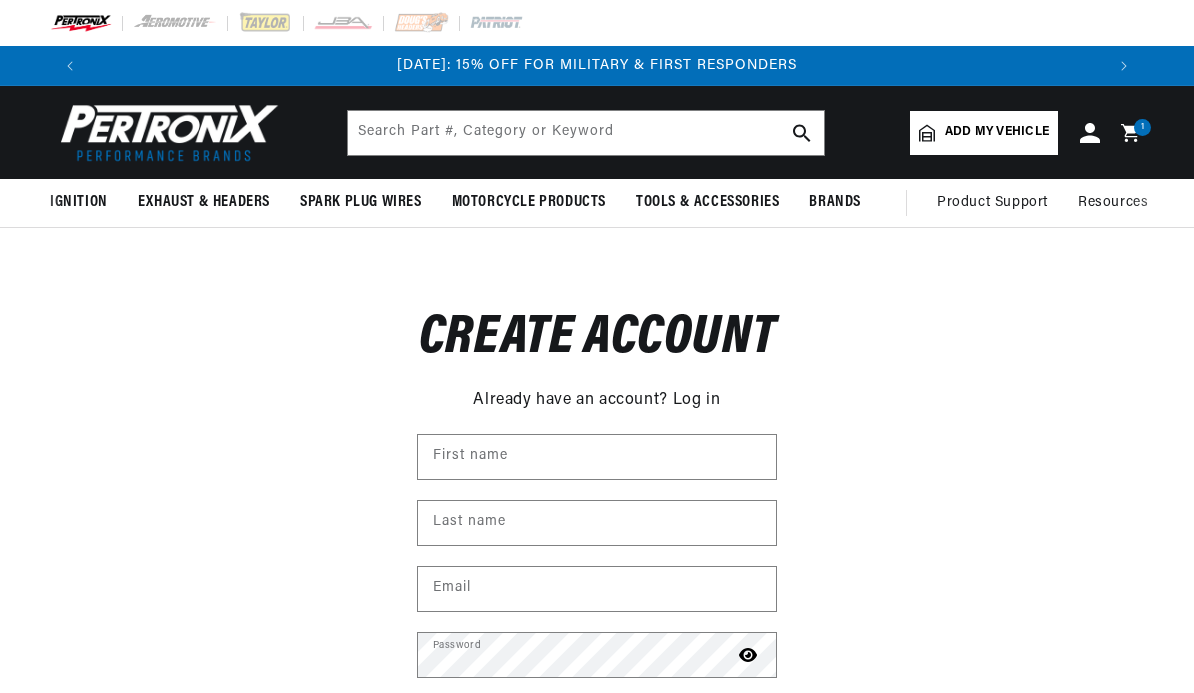 scroll, scrollTop: 0, scrollLeft: 0, axis: both 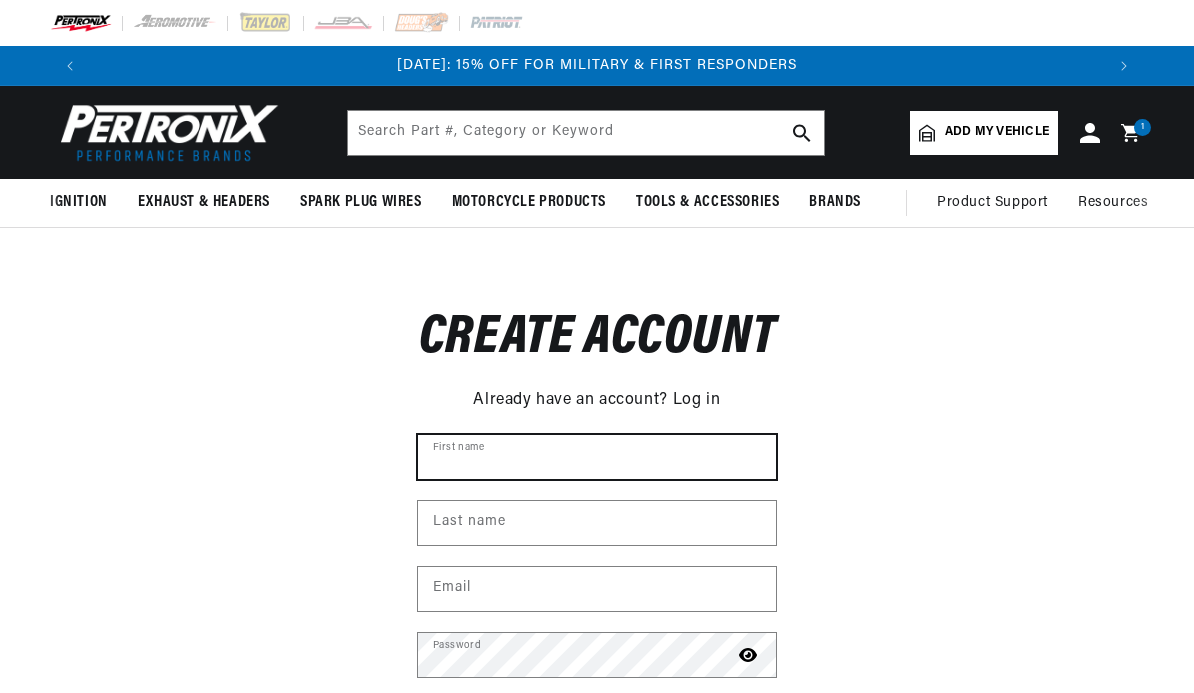 click on "First name" at bounding box center (597, 457) 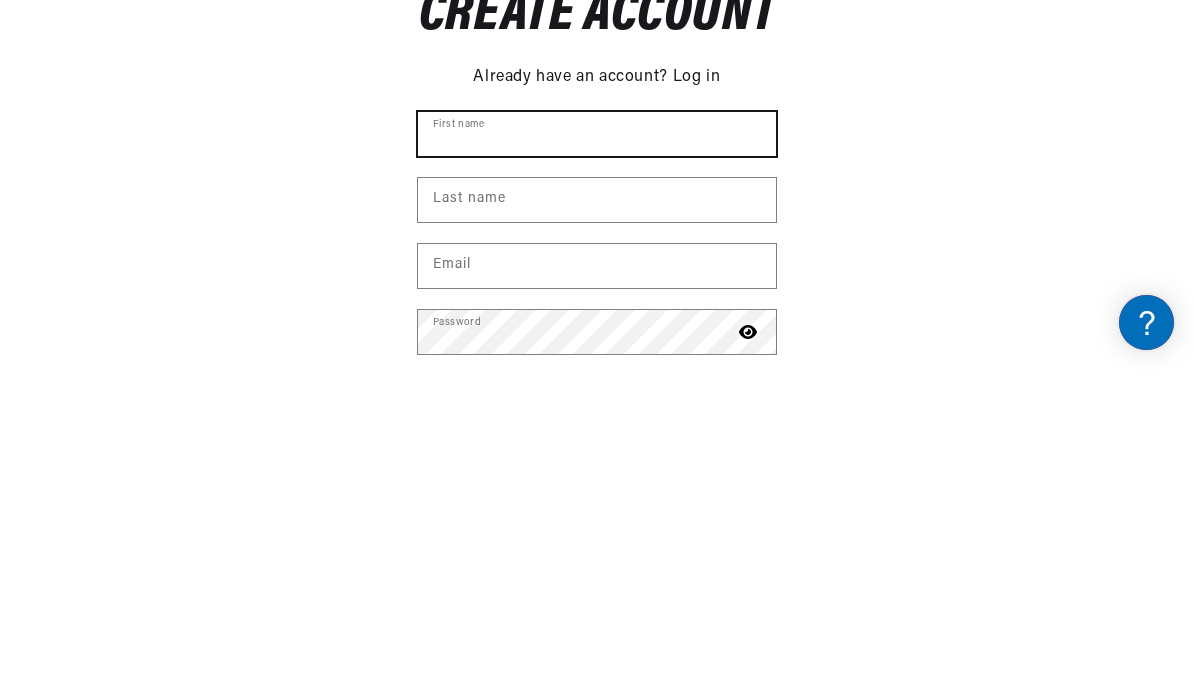 type on "Eduardo" 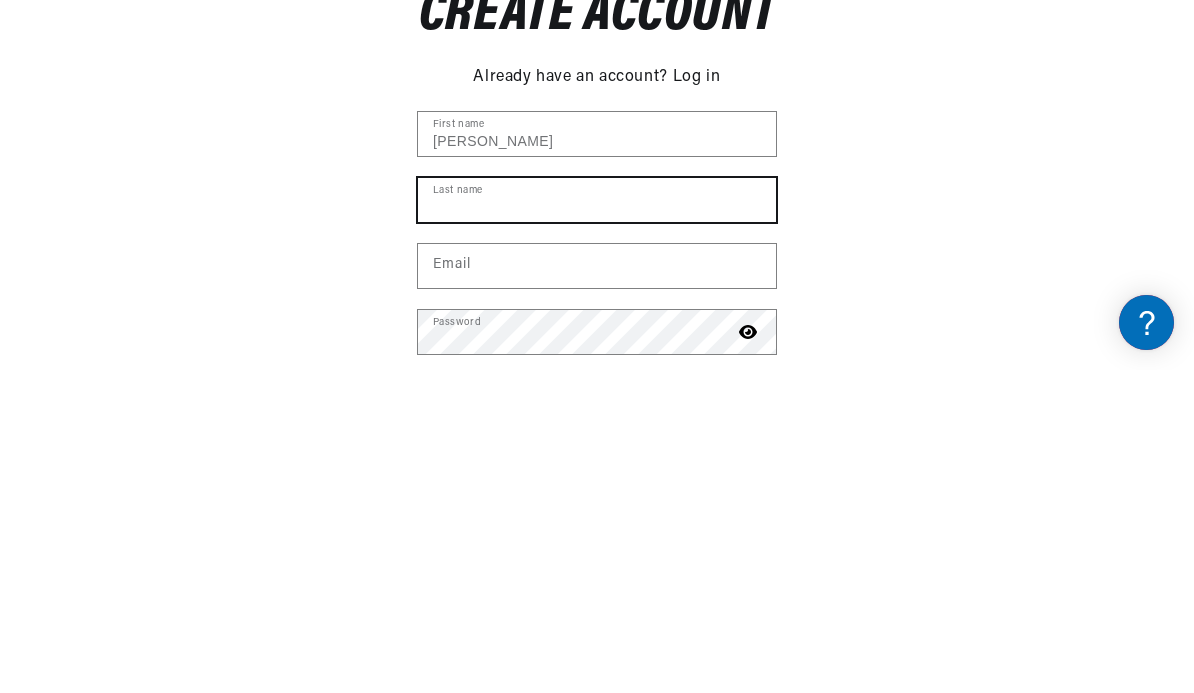 scroll, scrollTop: 0, scrollLeft: 0, axis: both 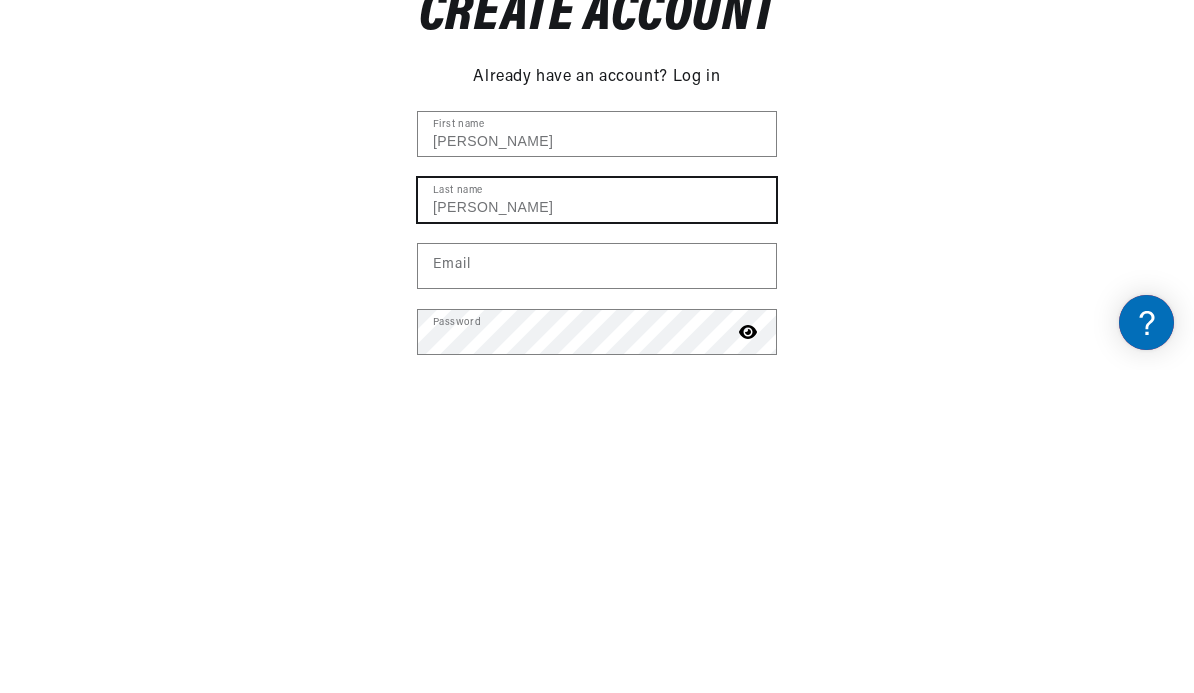 click on "Dominguez" at bounding box center [597, 523] 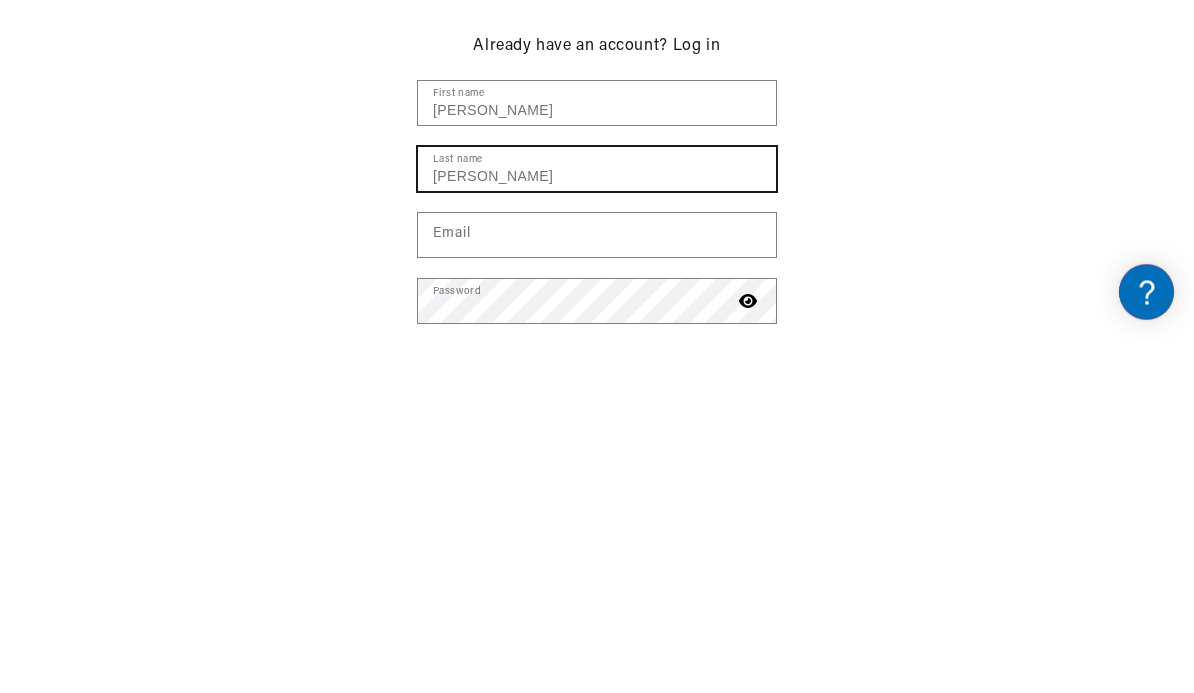 type on "Dominguez Sanz" 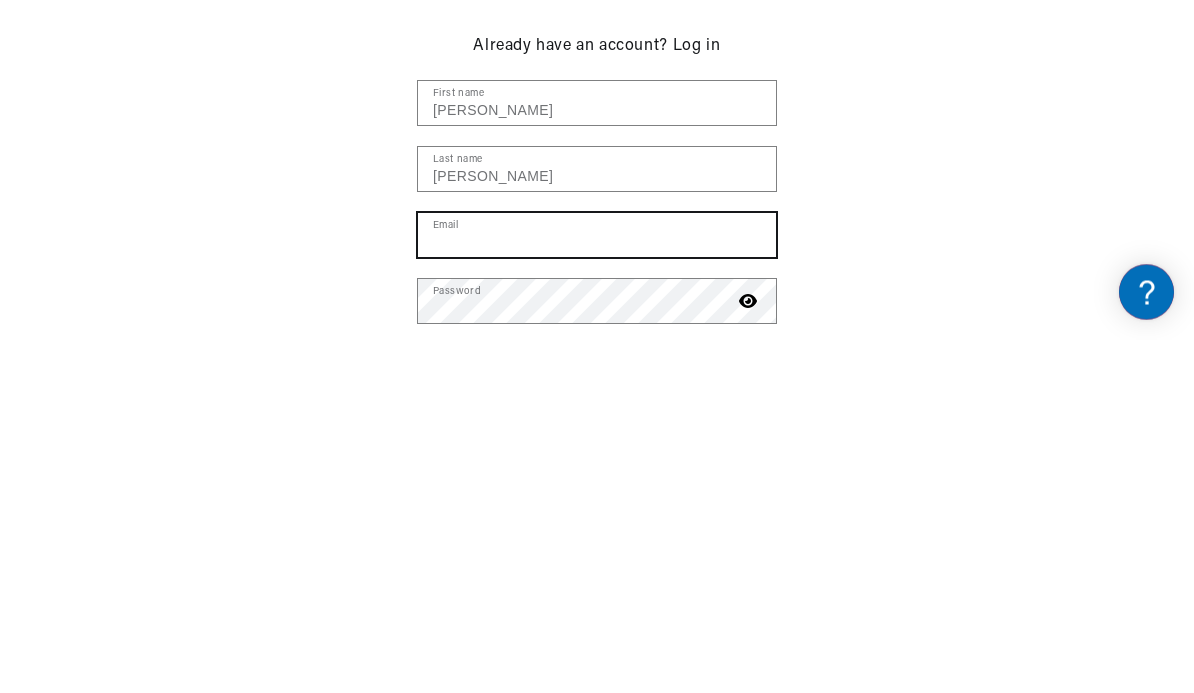 click on "Email" at bounding box center (597, 589) 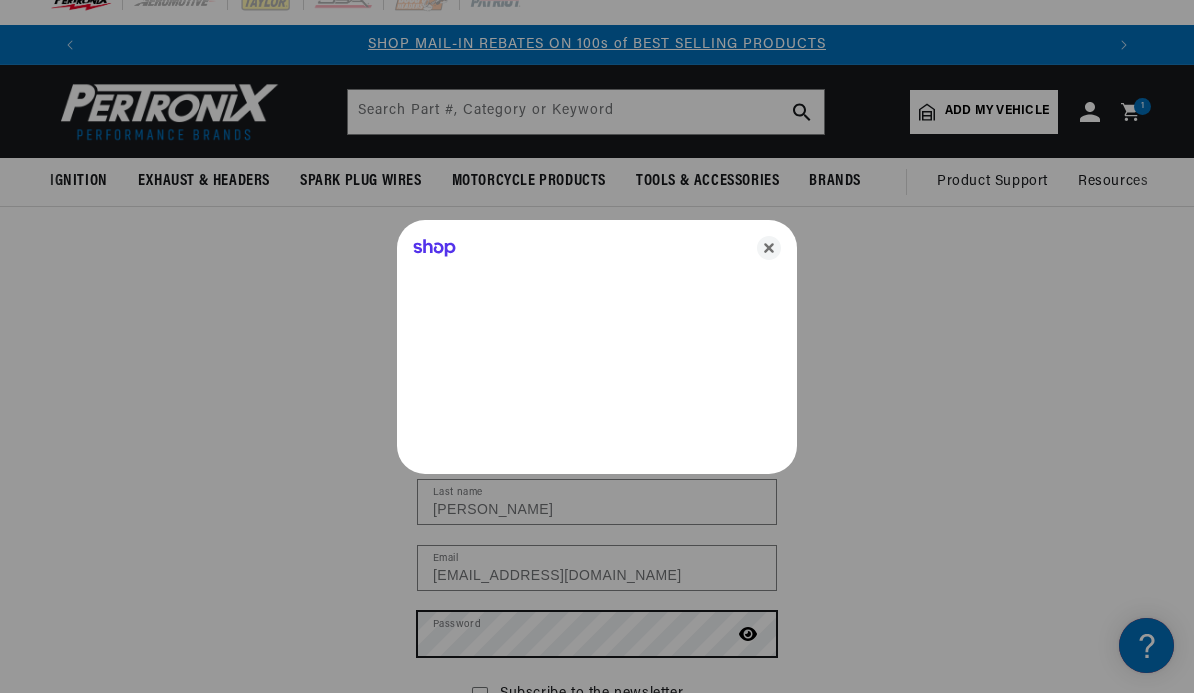 scroll, scrollTop: 0, scrollLeft: 0, axis: both 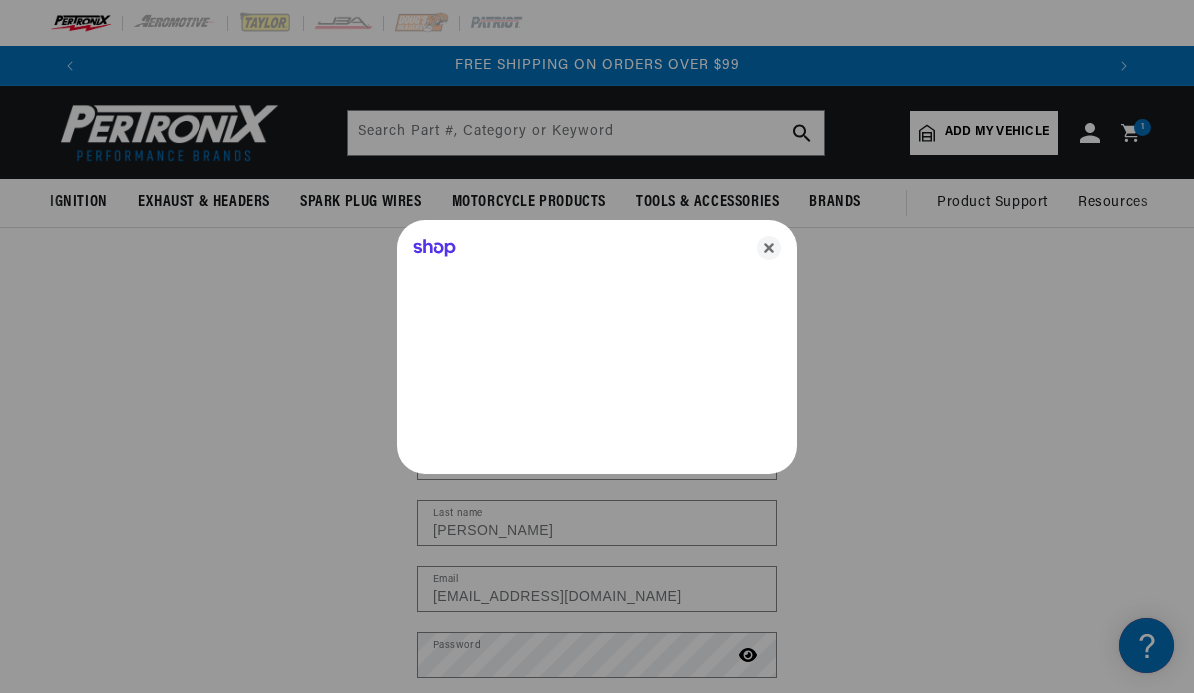 click 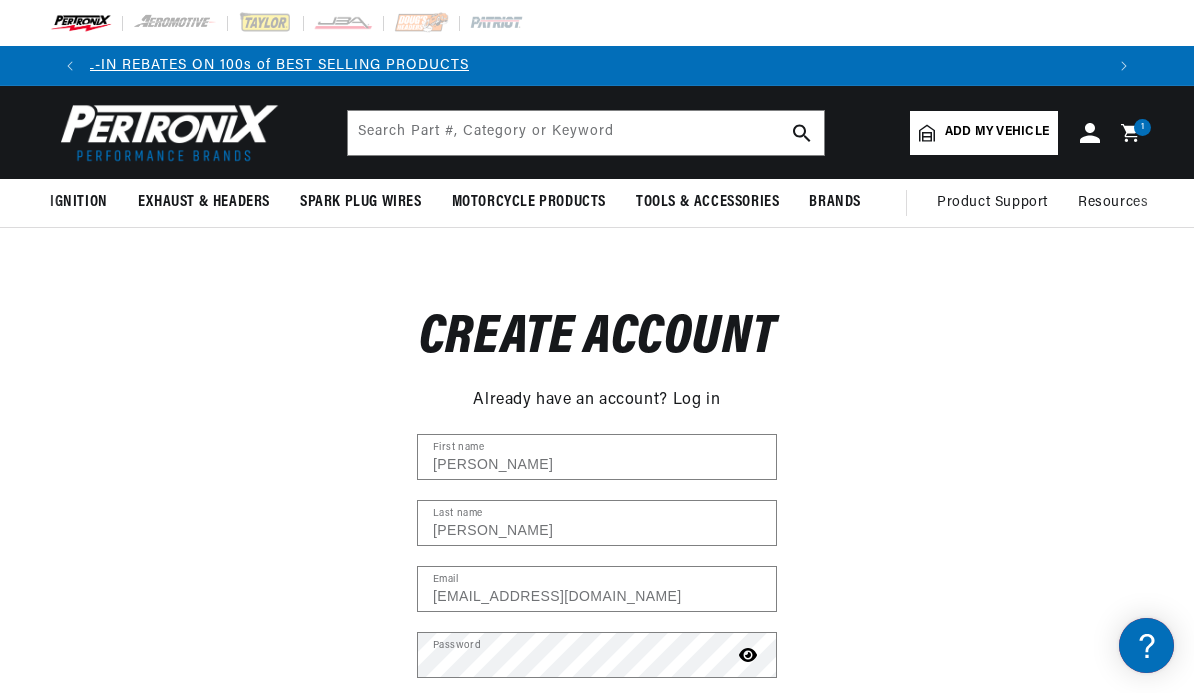 scroll, scrollTop: 0, scrollLeft: 244, axis: horizontal 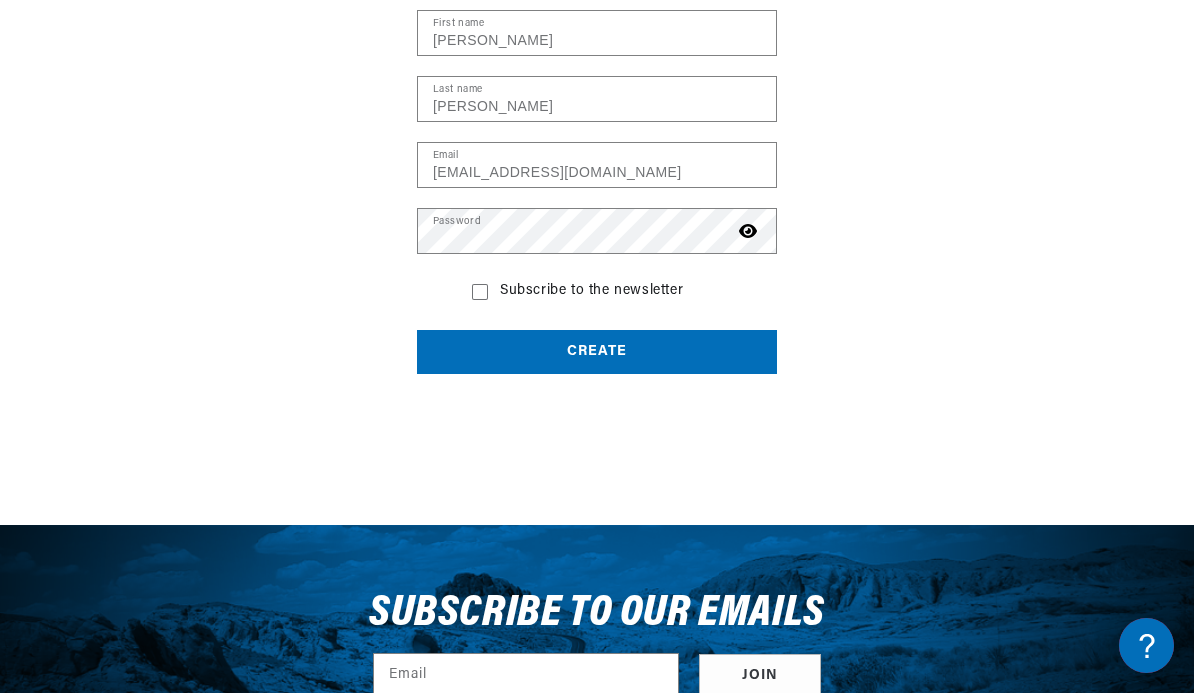 click 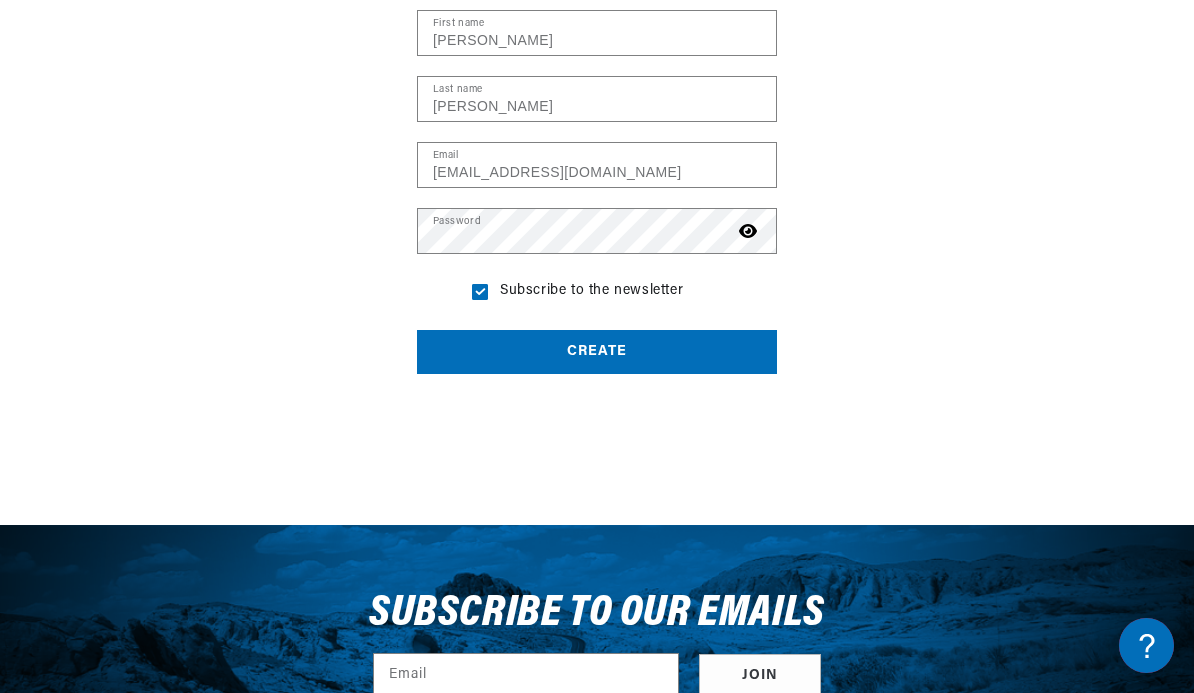 scroll, scrollTop: 425, scrollLeft: 0, axis: vertical 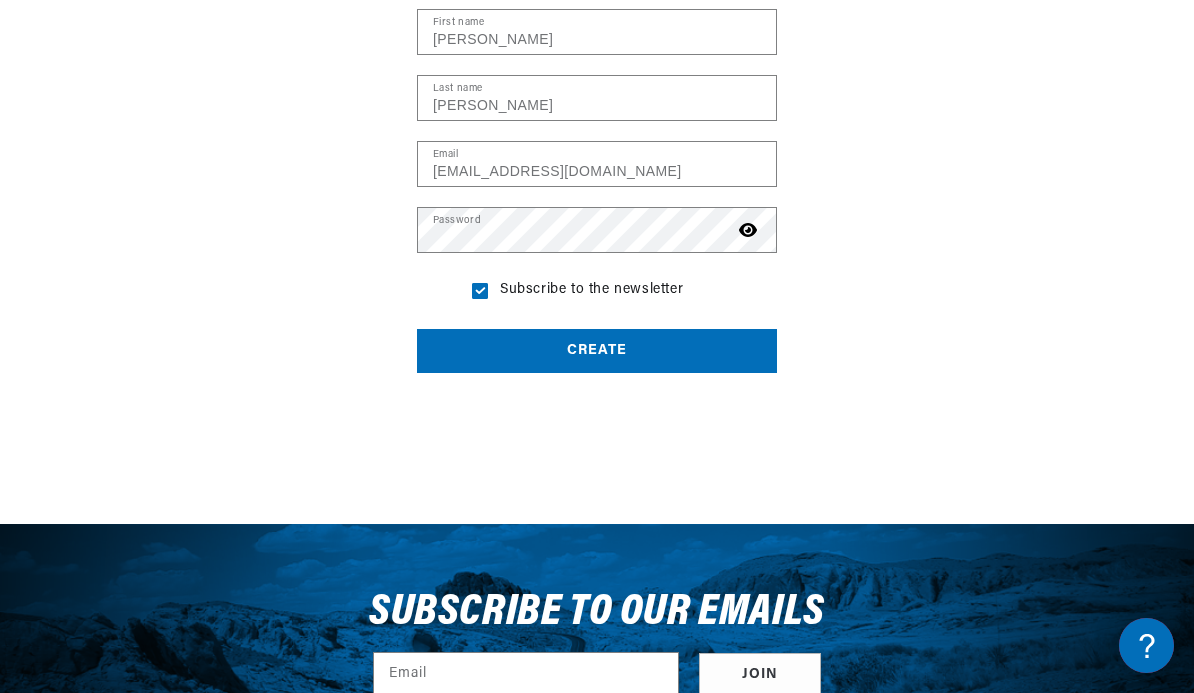 click on "Create" at bounding box center (597, 351) 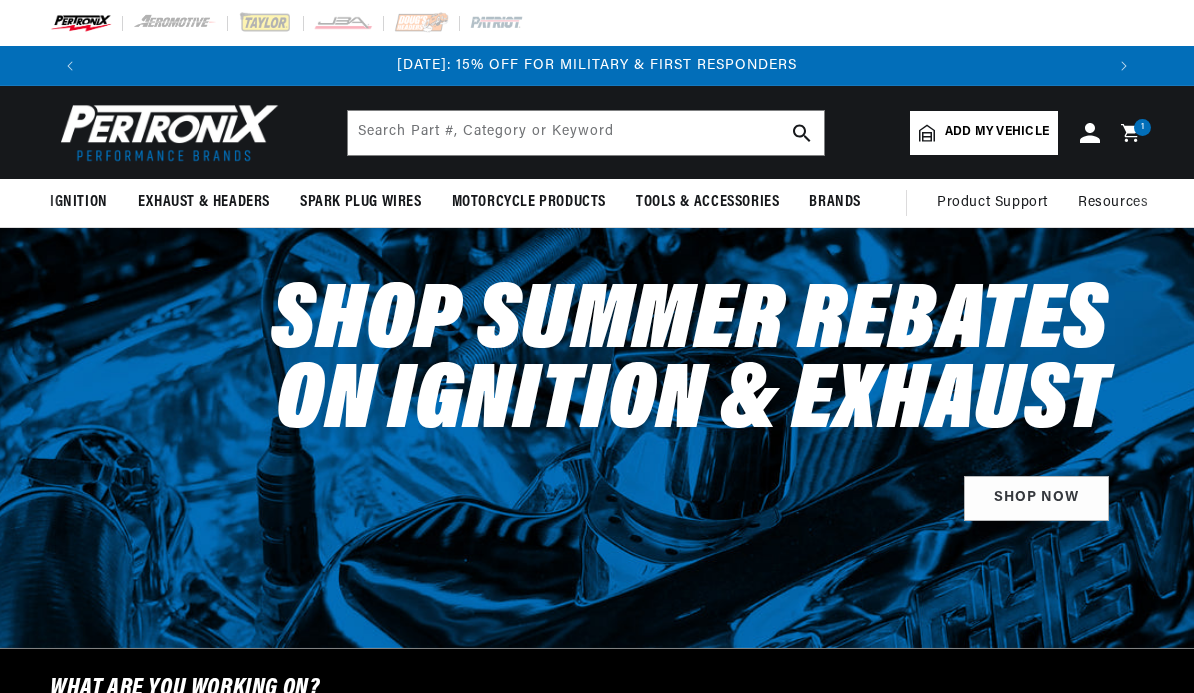 scroll, scrollTop: 0, scrollLeft: 0, axis: both 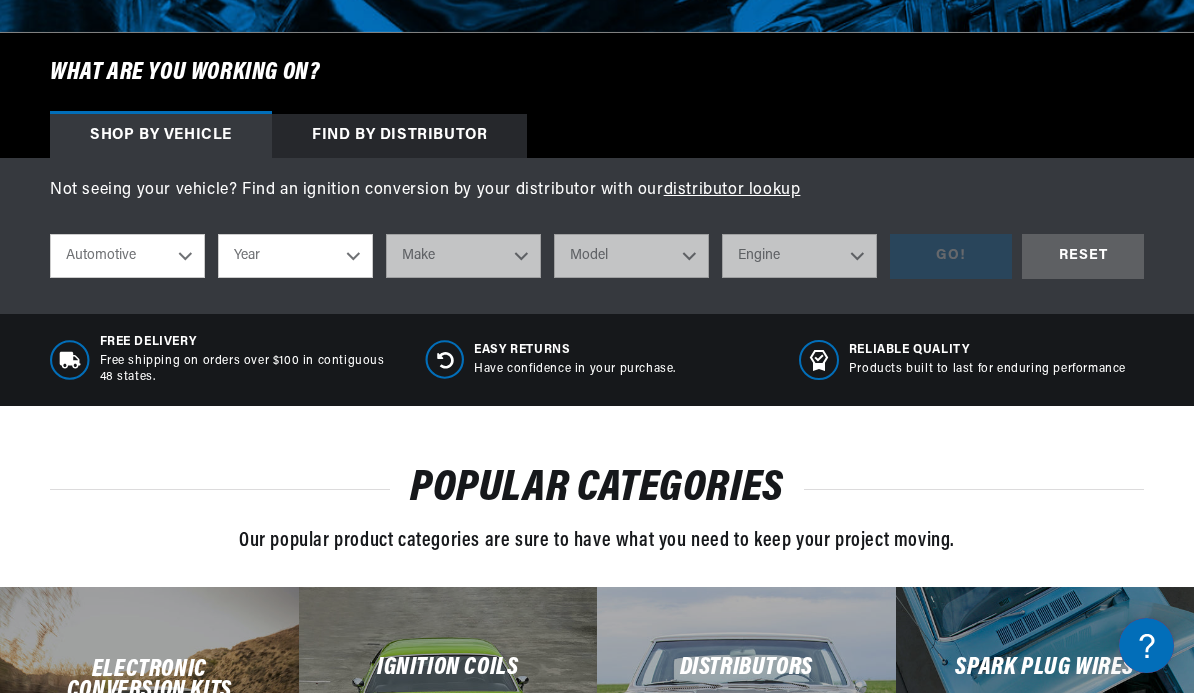 click on "Automotive
Agricultural
Industrial
Marine
Motorcycle" at bounding box center [127, 256] 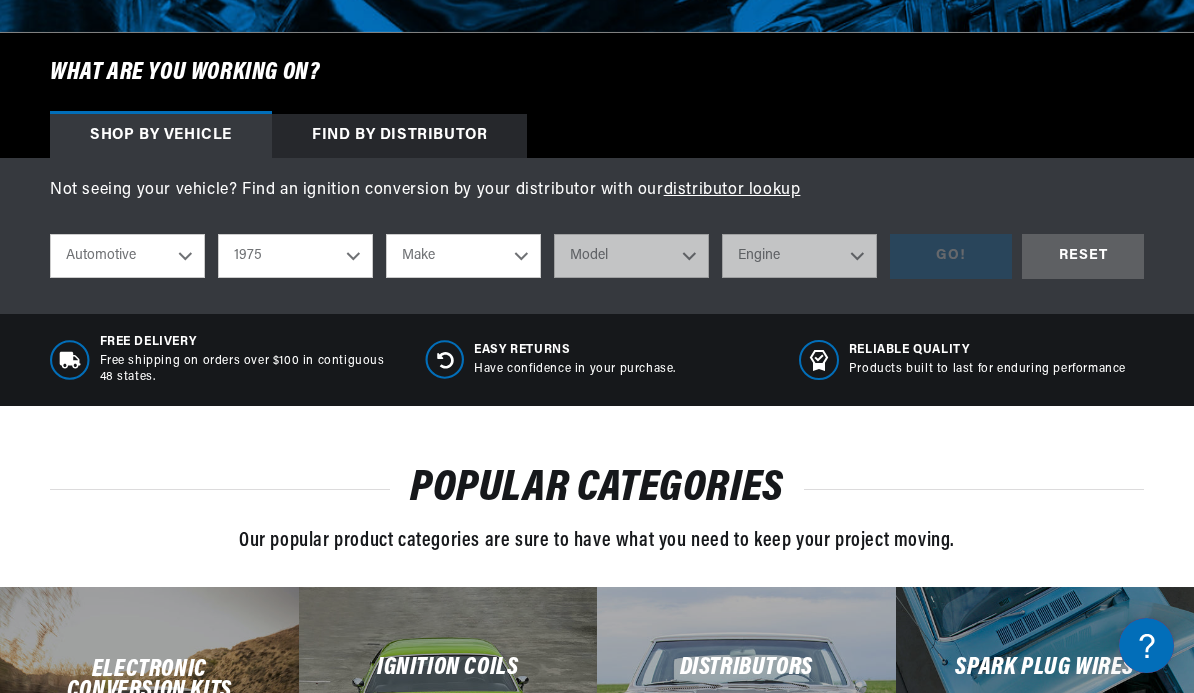 click on "Make
Alfa Romeo
American Motors
Audi
Austin
BMW
Buick
Cadillac
Checker
Chevrolet
Chrysler
Citroen
Dodge
Ferrari
Fiat
Ford
Ford (Europe)
GMC
Honda
IHC Truck
International
Jaguar
Jeep
Lamborghini
Lincoln
Lotus
Maserati
Mercedes-Benz
Mercury
MG
Nissan
Oldsmobile
Opel
Peugeot" at bounding box center (463, 256) 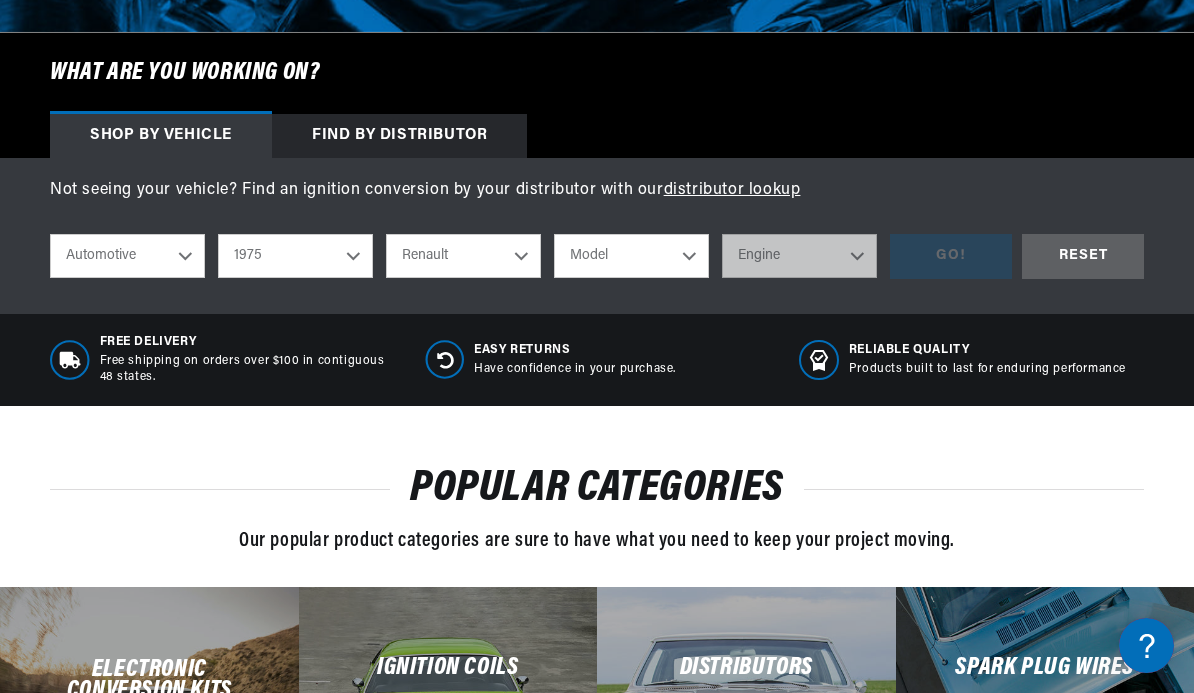 scroll, scrollTop: 0, scrollLeft: 1014, axis: horizontal 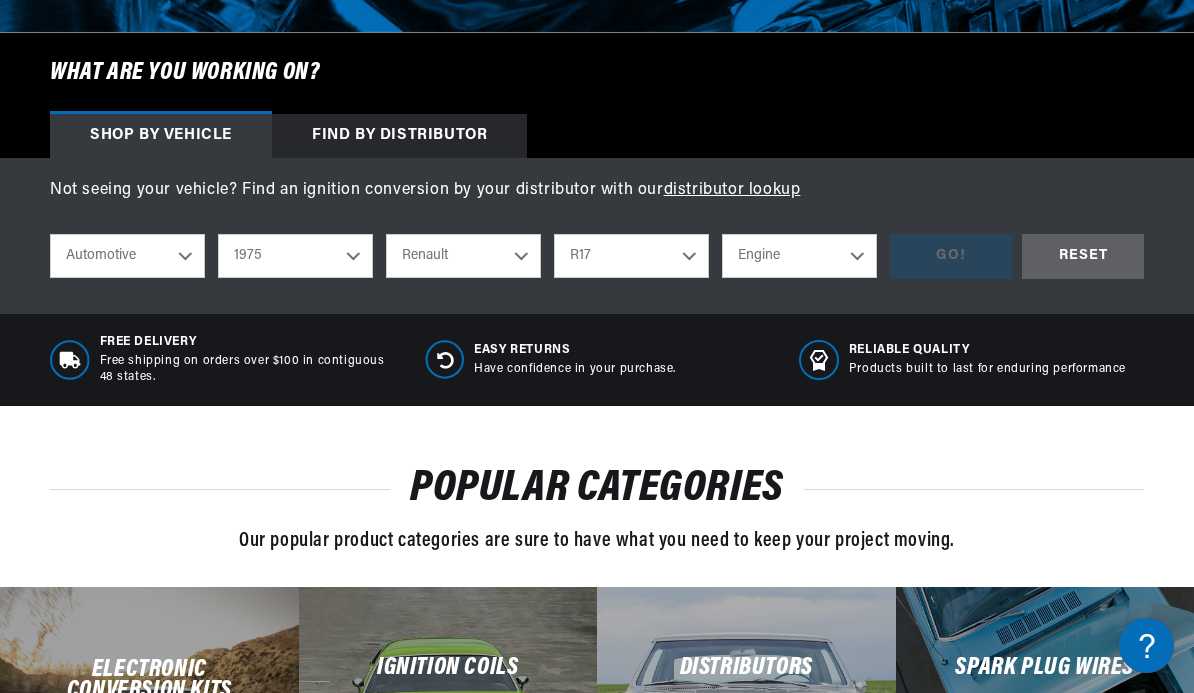 click on "R12
R15
R17" at bounding box center (631, 256) 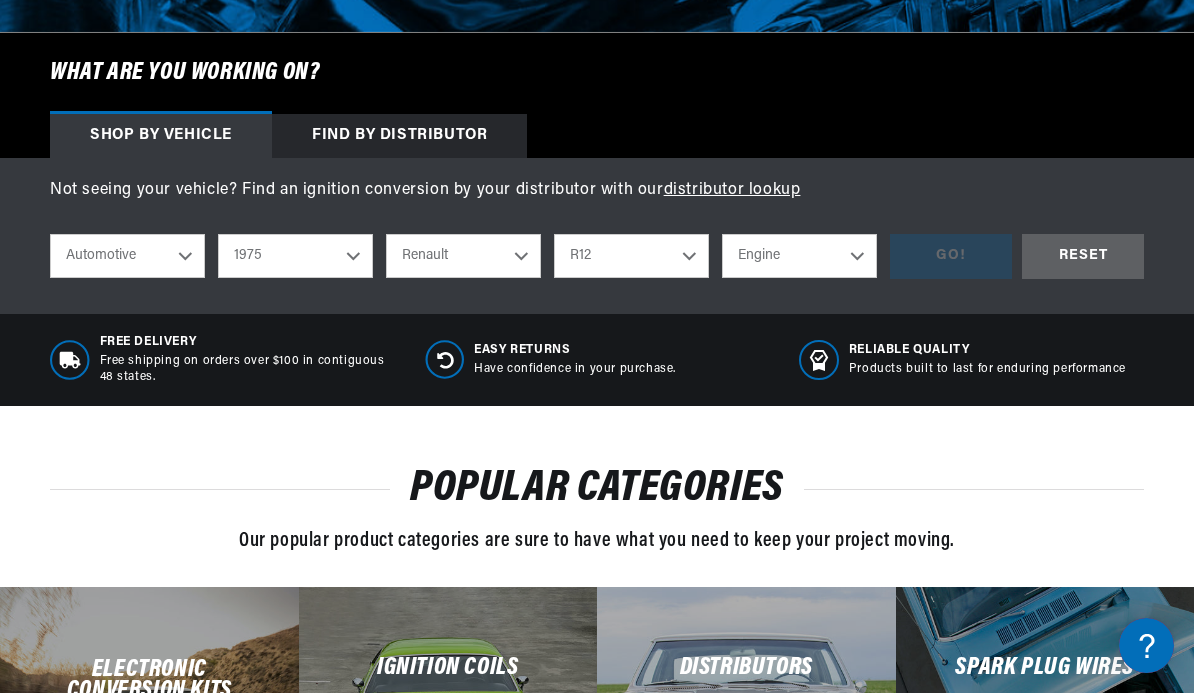 click on "2022
2021
2020
2019
2018
2017
2016
2015
2014
2013
2012
2011
2010
2009
2008
2007
2006
2005
2004
2003
2002
2001
2000
1999
1998
1997
1996
1995
1994
1993
1992
1991
1990
1989
1988
1987
1986
1985 1984" at bounding box center (295, 256) 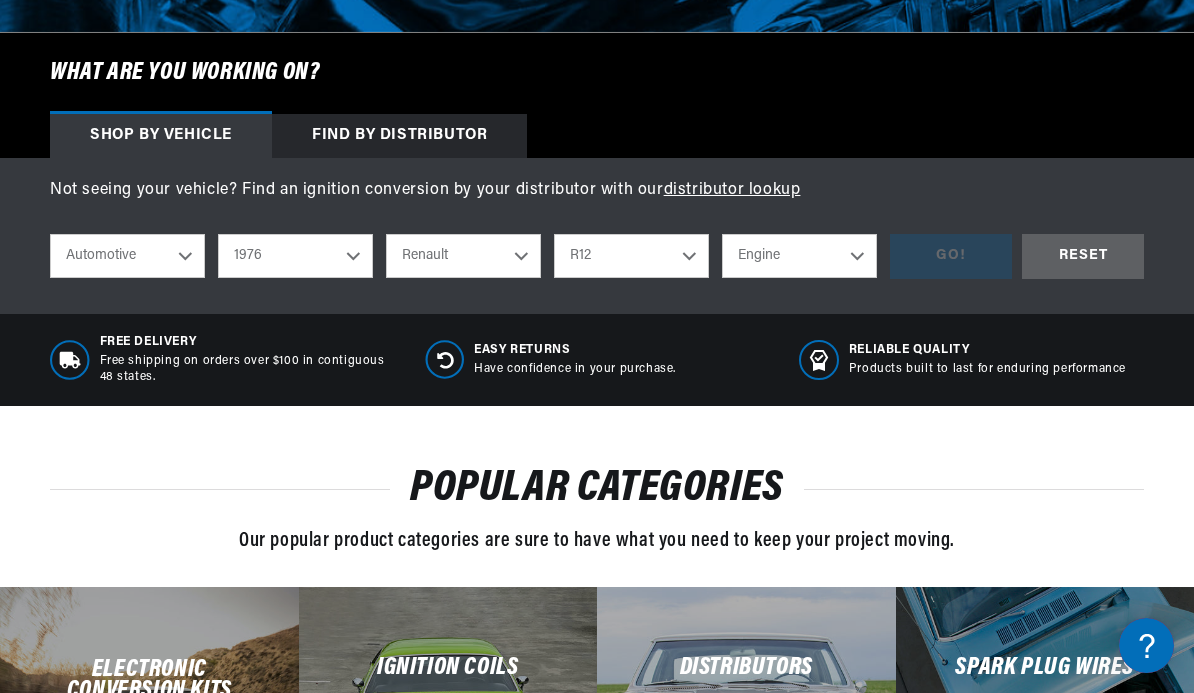click on "R5
R12
R15
R17" at bounding box center [631, 256] 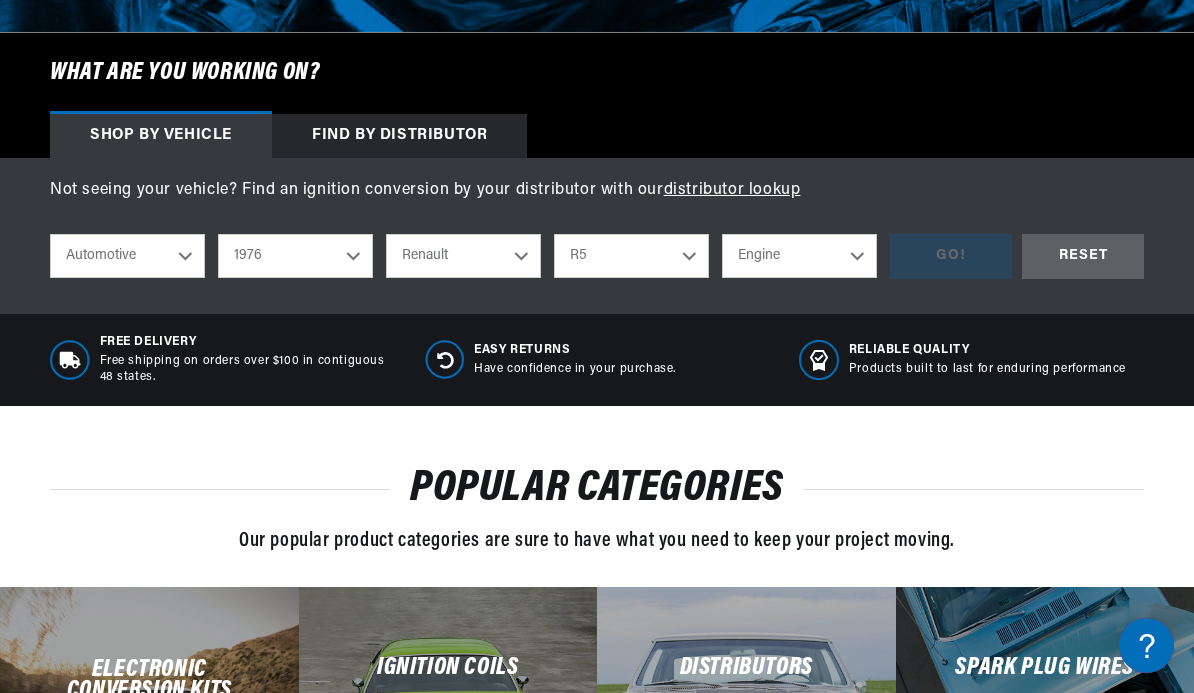 click on "Engine
1.3L" at bounding box center (799, 256) 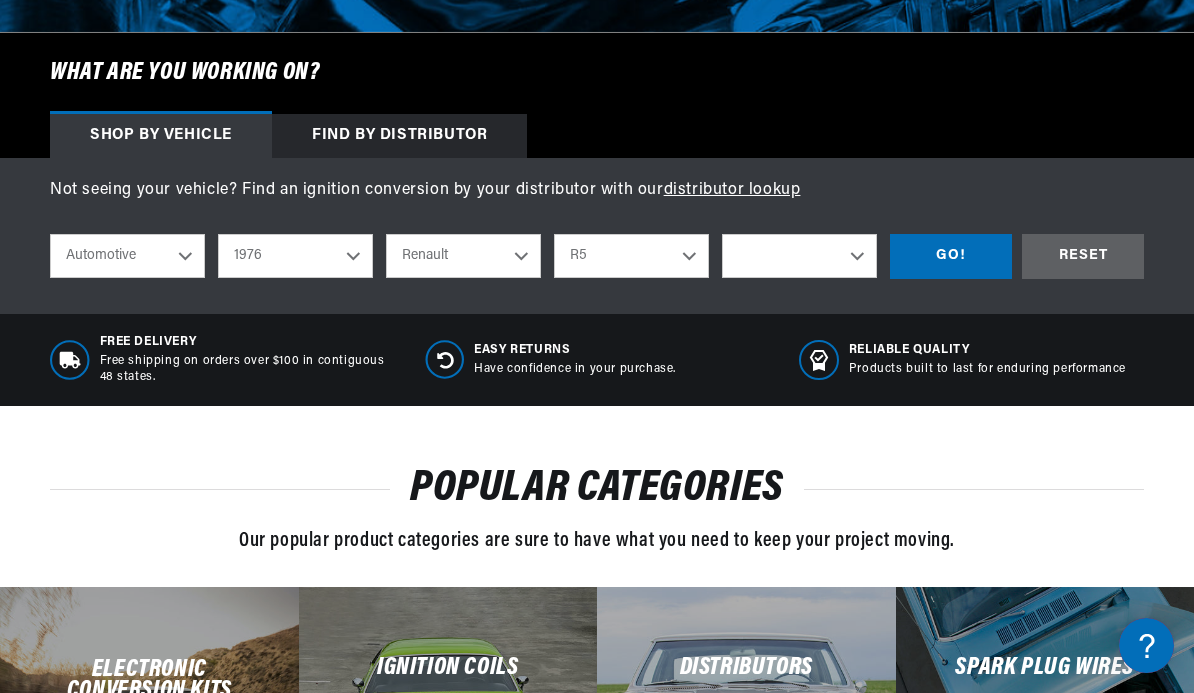 select on "1.3L" 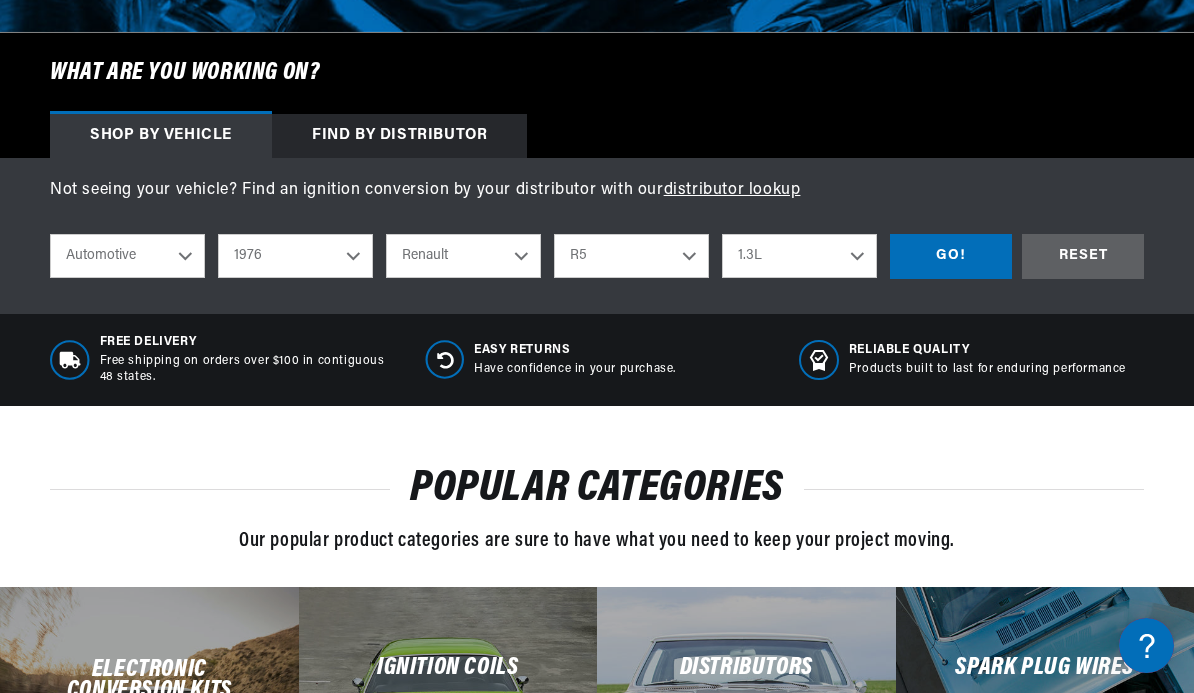 click on "2022
2021
2020
2019
2018
2017
2016
2015
2014
2013
2012
2011
2010
2009
2008
2007
2006
2005
2004
2003
2002
2001
2000
1999
1998
1997
1996
1995
1994
1993
1992
1991
1990
1989
1988
1987
1986
1985 1984" at bounding box center (295, 256) 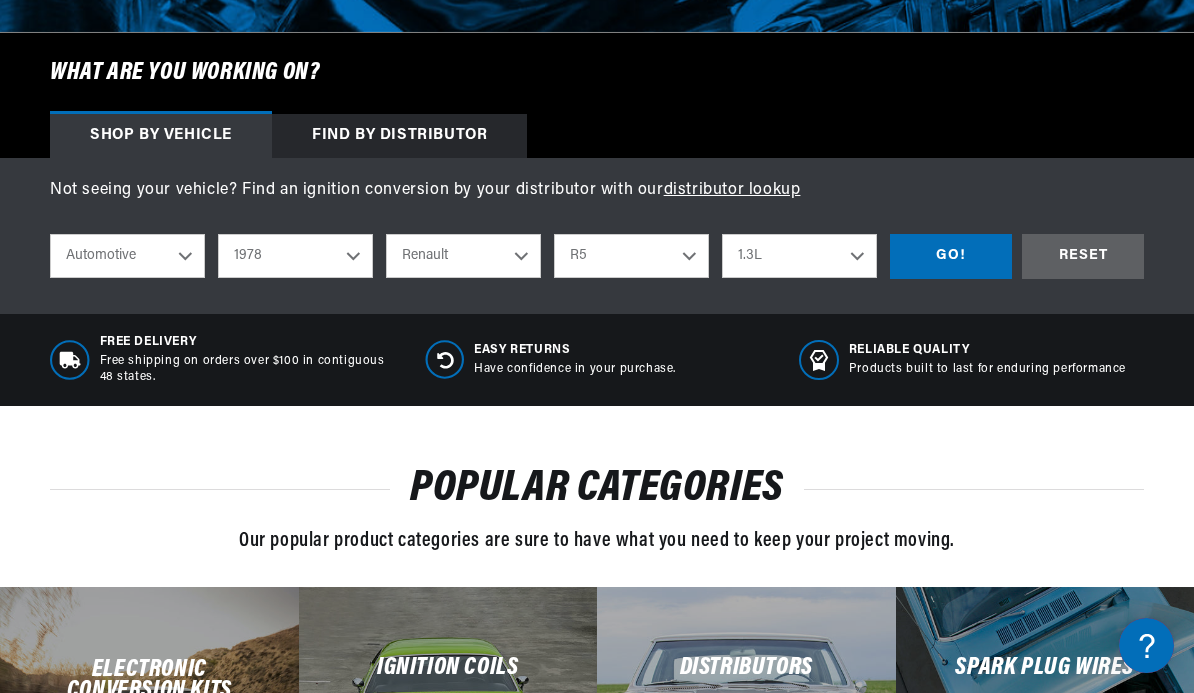 select 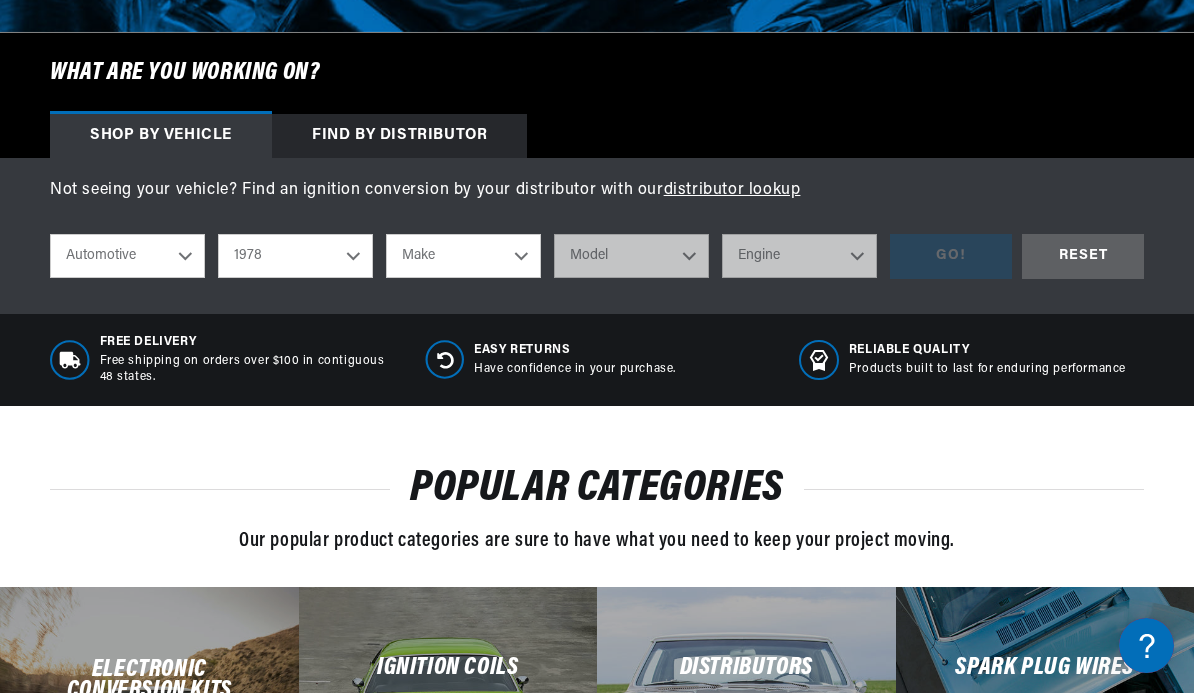 click on "Make
Alfa Romeo
American Motors
Audi
Avanti
BMW
Buick
Cadillac
Checker
Chevrolet
Chrysler
Dodge
Ferrari
Fiat
Ford
Ford (Europe)
GMC
Honda
IHC Truck
International
Jaguar
Jeep
Lamborghini
Lincoln
Lotus
Mercury
MG
Nissan
Oldsmobile
Peugeot
Plymouth
Pontiac
Rolls-Royce
Triumph" at bounding box center [463, 256] 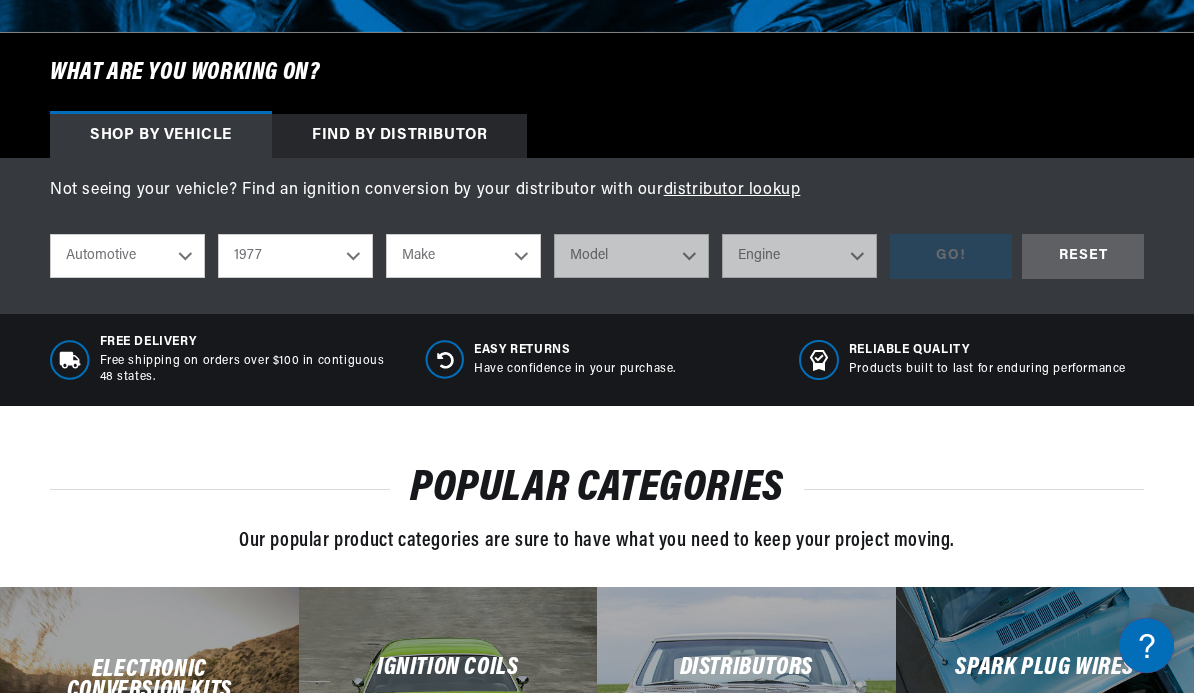 click on "Make
Alfa Romeo
American Motors
Audi
Avanti
BMW
Buick
Cadillac
Checker
Chevrolet
Chrysler
Dodge
Ferrari
Fiat
Ford
Ford (Europe)
GMC
Honda
IHC Truck
International
Jaguar
Jeep
Lamborghini
Lincoln
Lotus
Mercedes-Benz
Mercury
MG
Nissan
Oldsmobile
Peugeot
Plymouth
Pontiac
Porsche" at bounding box center [463, 256] 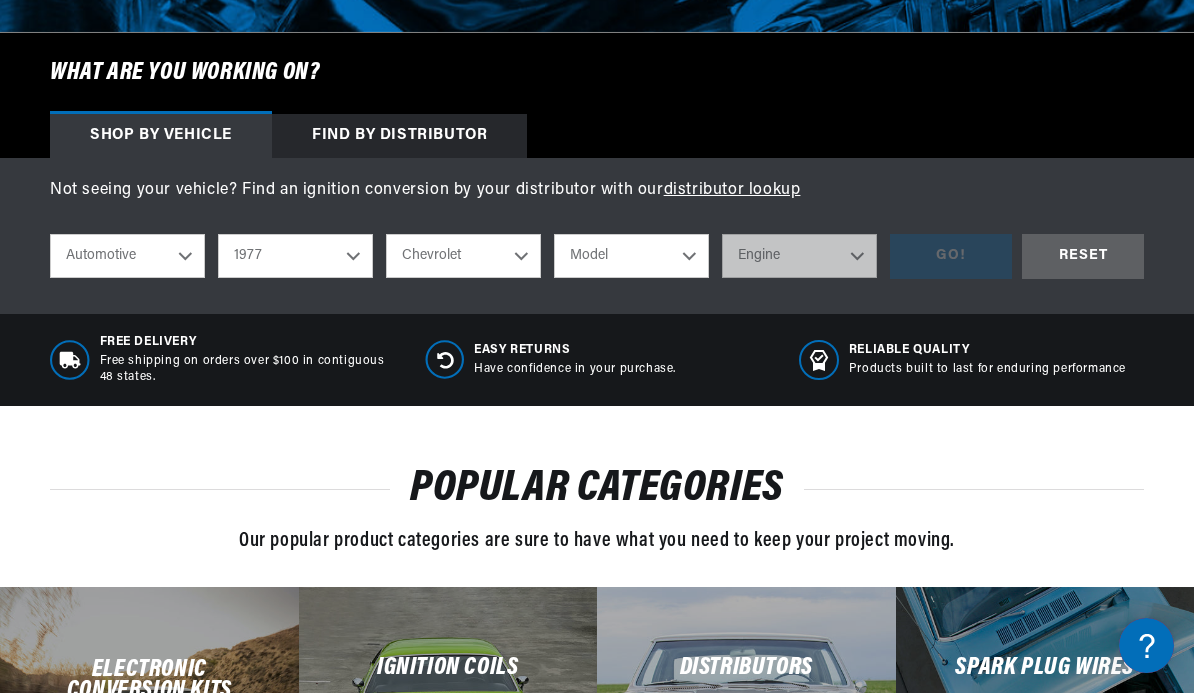 click on "Alfa Romeo
American Motors
Audi
Avanti
BMW
Buick
Cadillac
Checker
Chevrolet
Chrysler
Dodge
Ferrari
Fiat
Ford
Ford (Europe)
GMC
Honda
IHC Truck
International
Jaguar
Jeep
Lamborghini
Lincoln
Lotus
Mercedes-Benz
Mercury
MG
Nissan
Oldsmobile
Peugeot
Plymouth
Pontiac
Porsche
Renault Toyota" at bounding box center (463, 256) 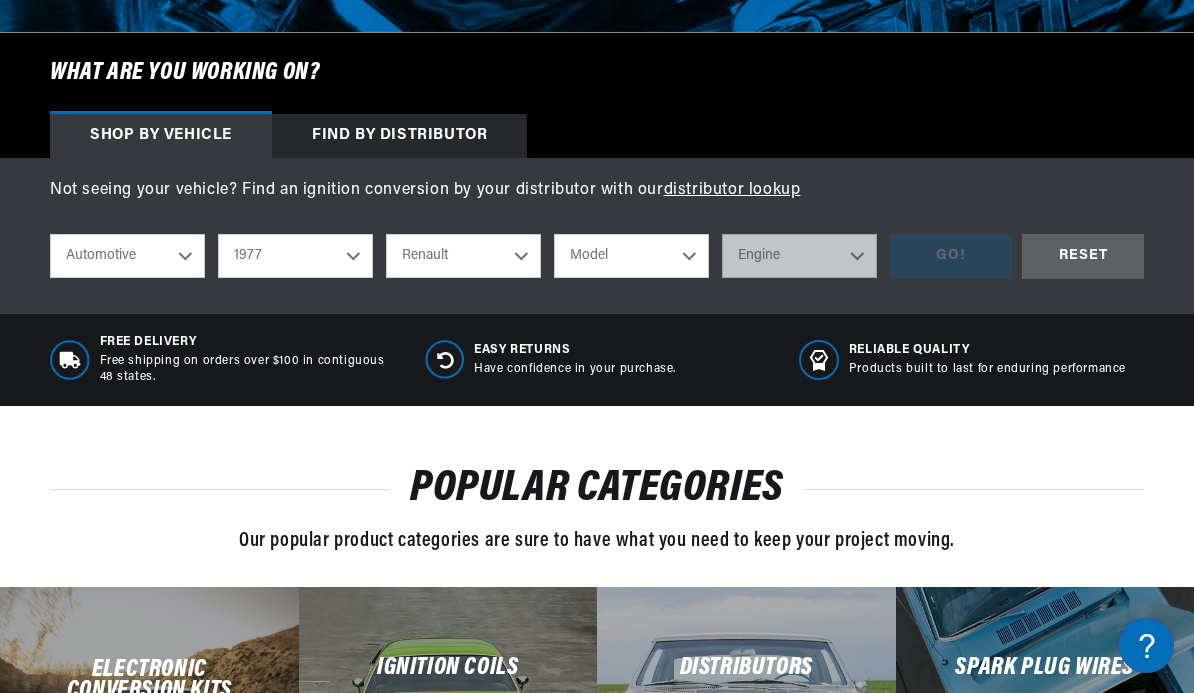 click on "Model
LeCar
R12
R17" at bounding box center (631, 256) 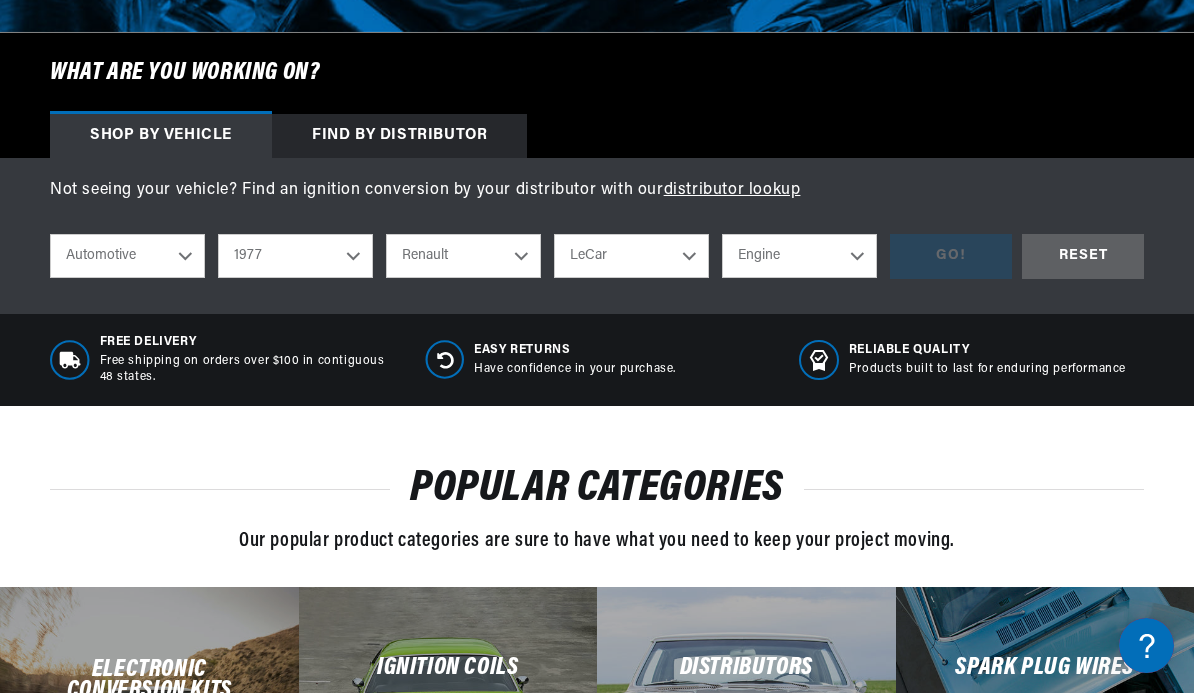 click on "Engine
1.3L" at bounding box center (799, 256) 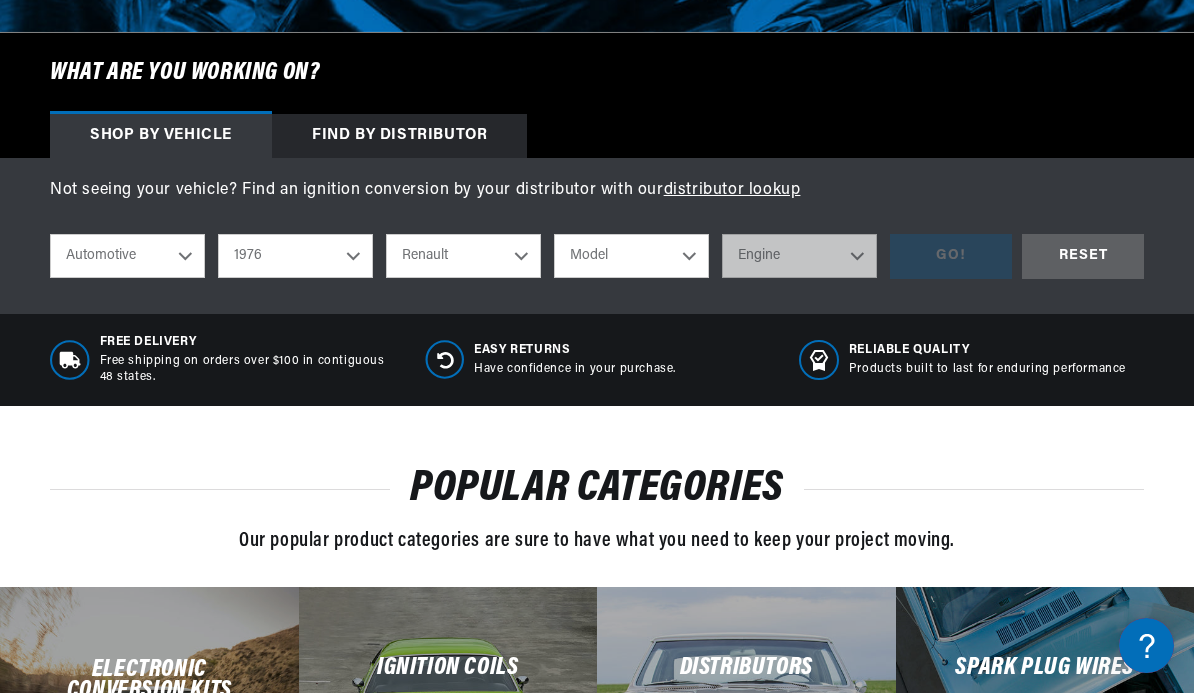 scroll, scrollTop: 0, scrollLeft: 0, axis: both 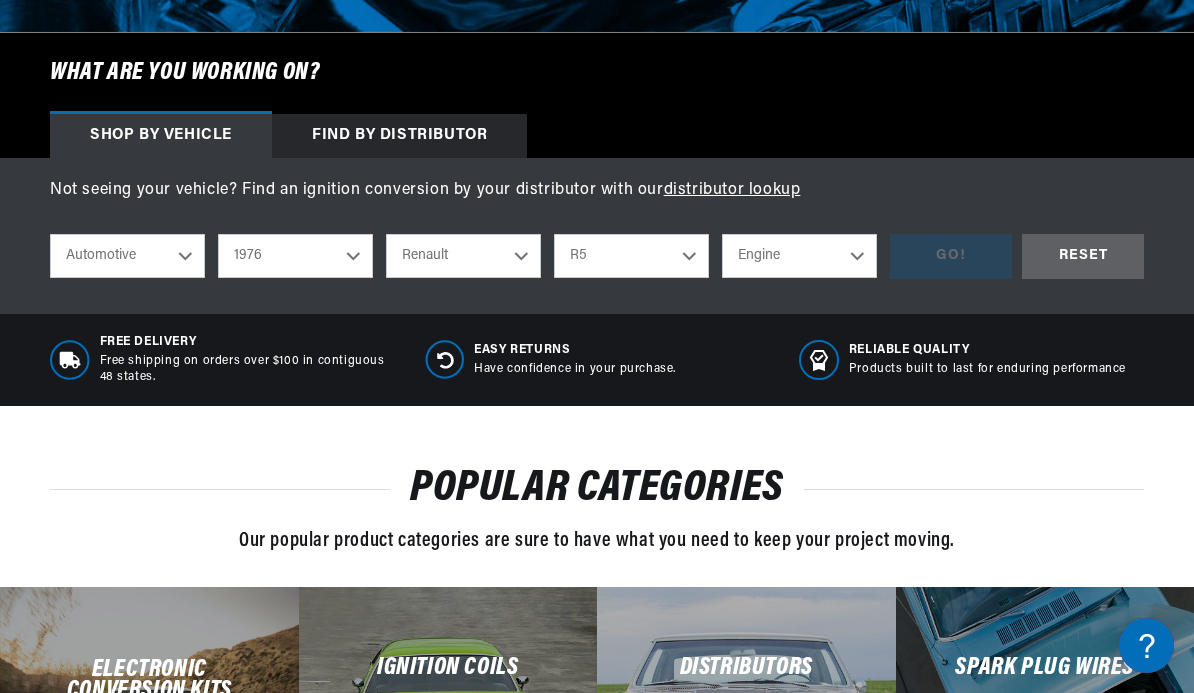 click on "Engine
1.3L" at bounding box center [799, 256] 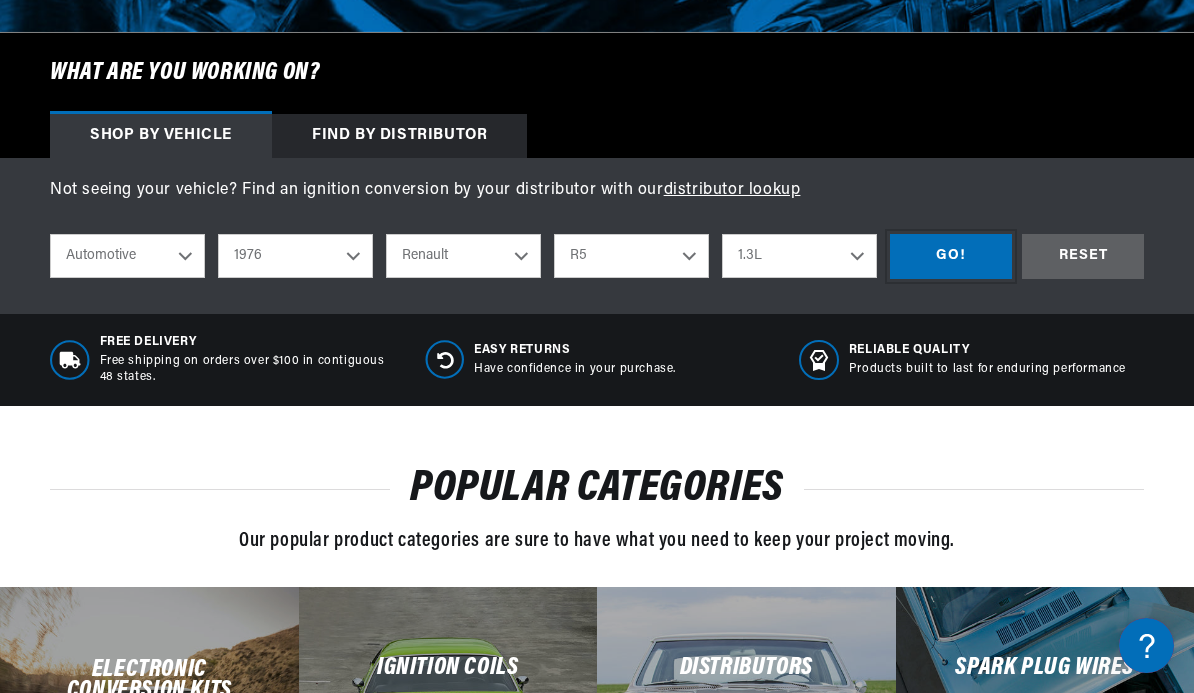 click on "GO!" at bounding box center [951, 256] 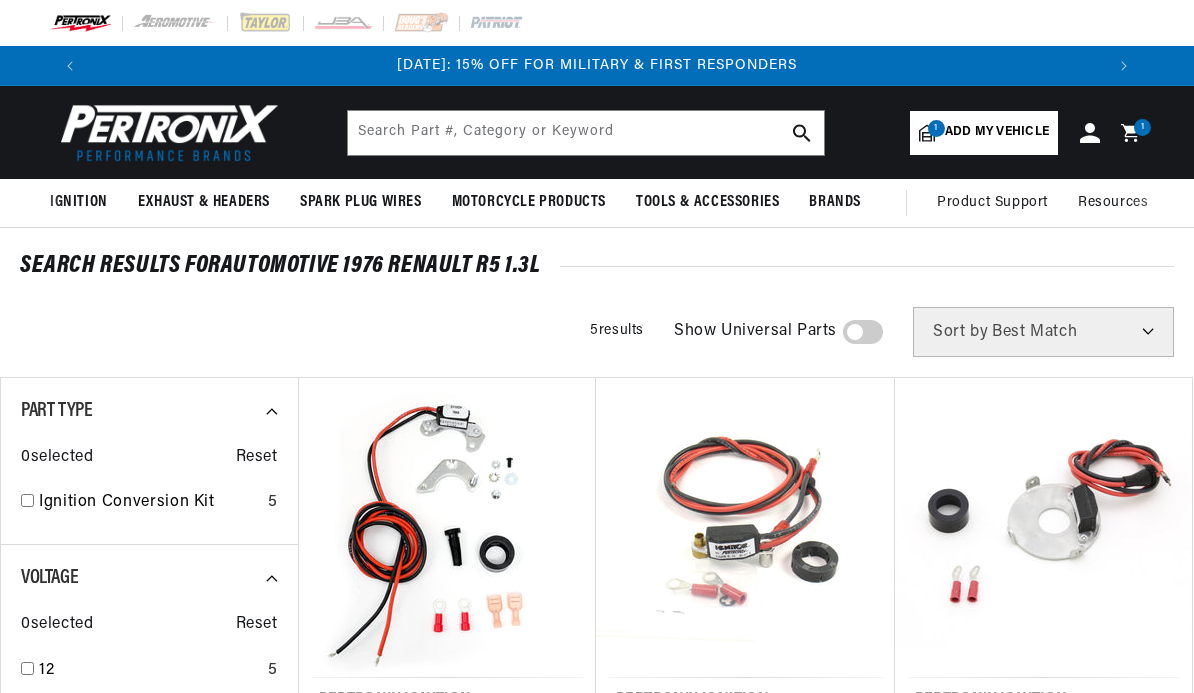 scroll, scrollTop: 0, scrollLeft: 0, axis: both 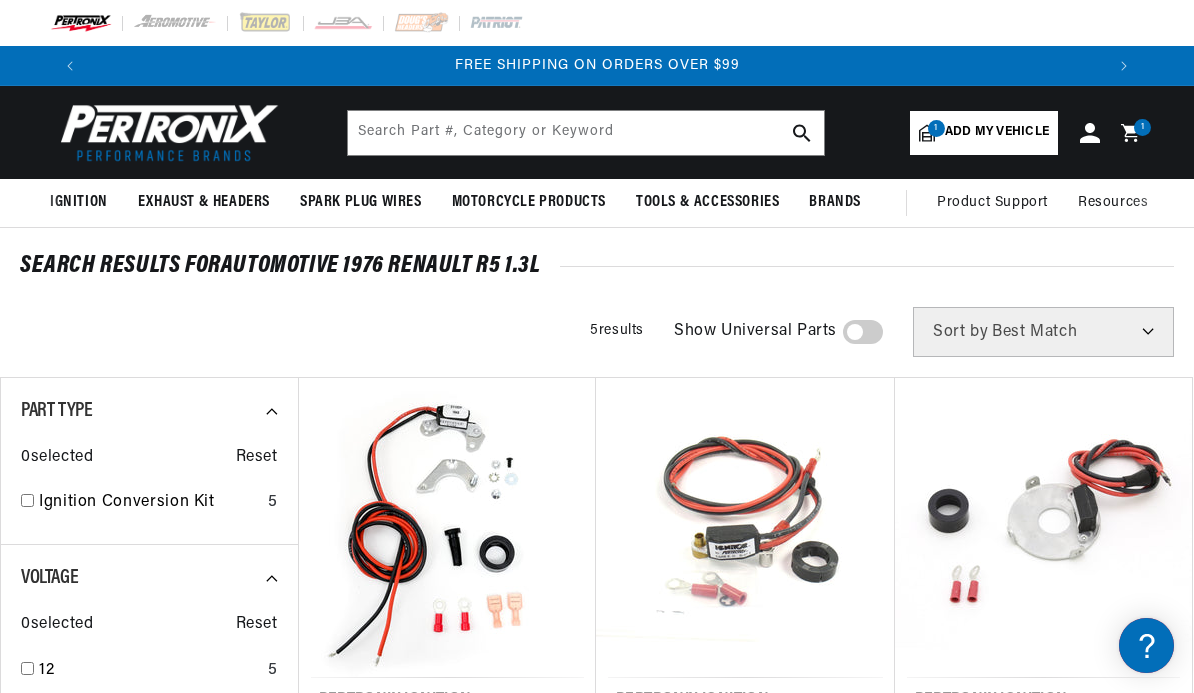 click 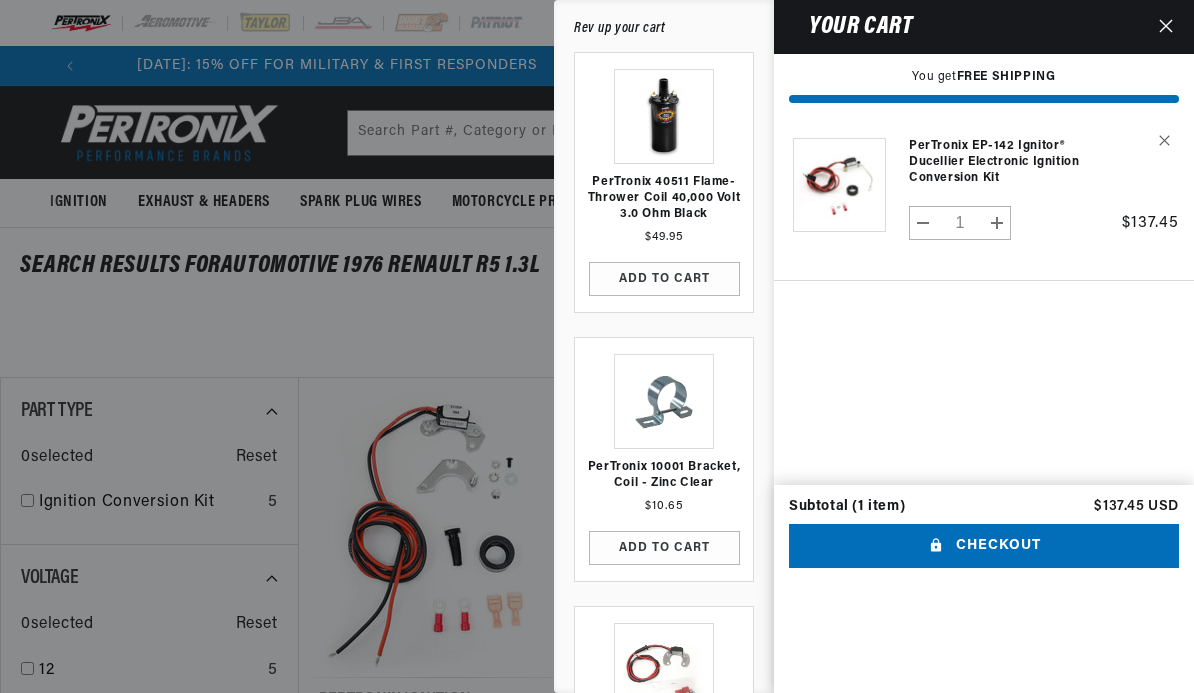 scroll, scrollTop: 0, scrollLeft: 0, axis: both 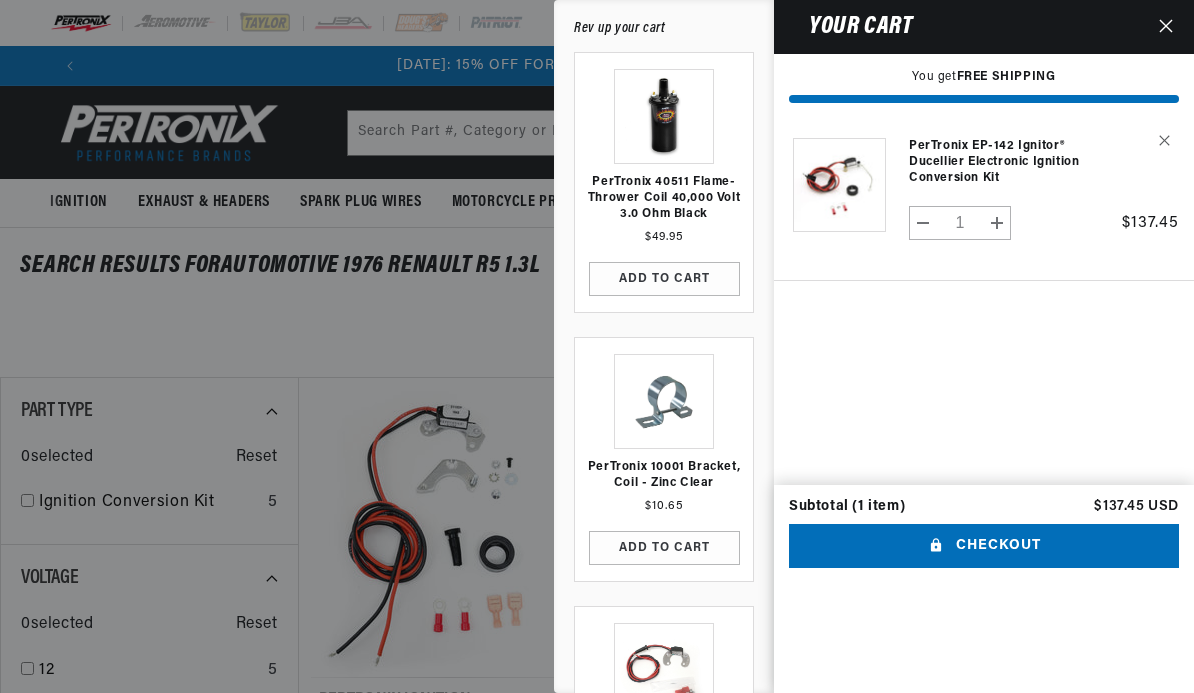 click 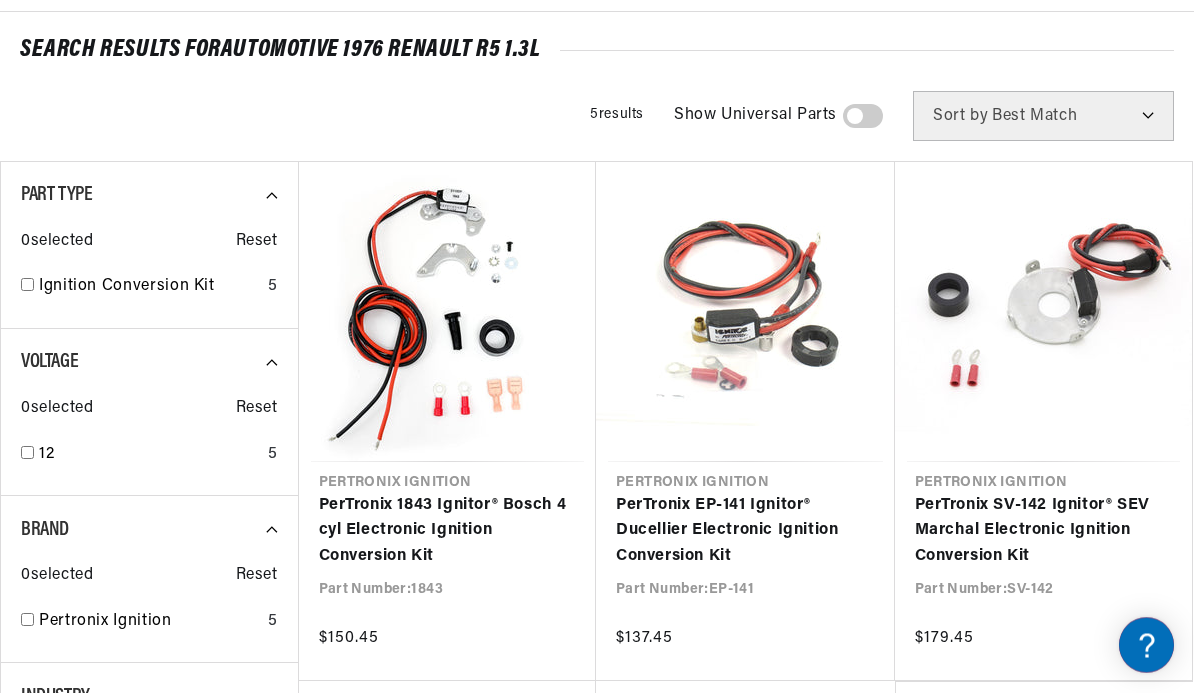 scroll, scrollTop: 216, scrollLeft: 0, axis: vertical 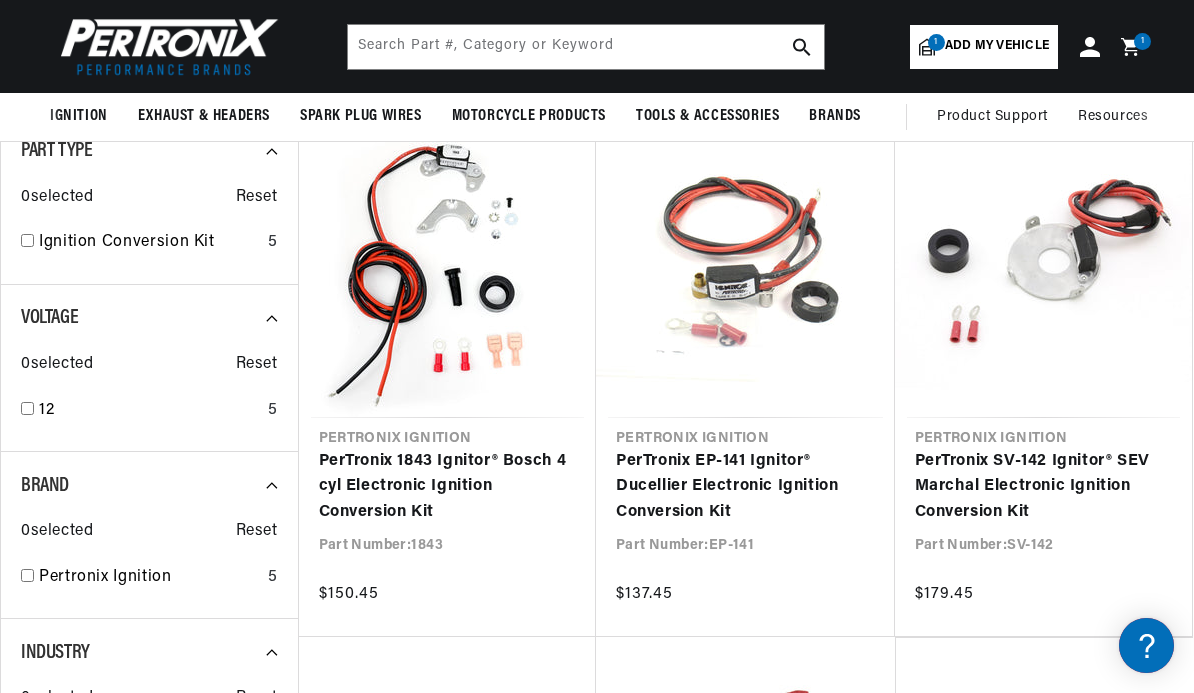 click on "PerTronix EP-141 Ignitor® Ducellier Electronic Ignition Conversion Kit" at bounding box center [745, 487] 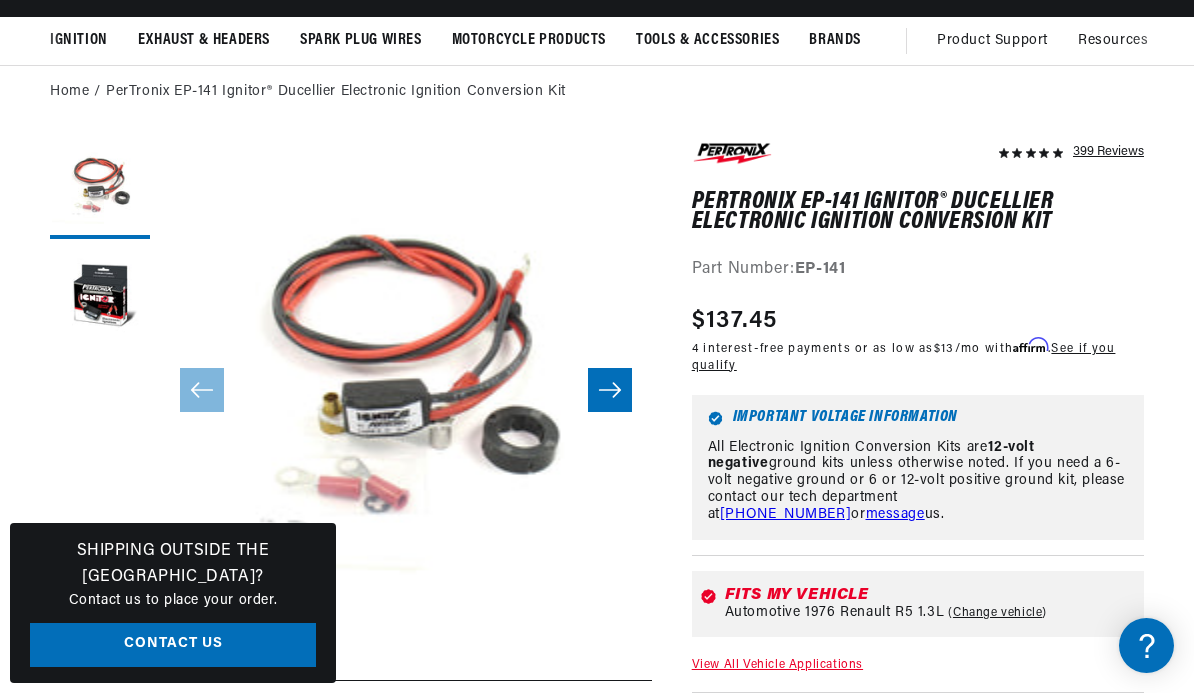 scroll, scrollTop: 162, scrollLeft: 0, axis: vertical 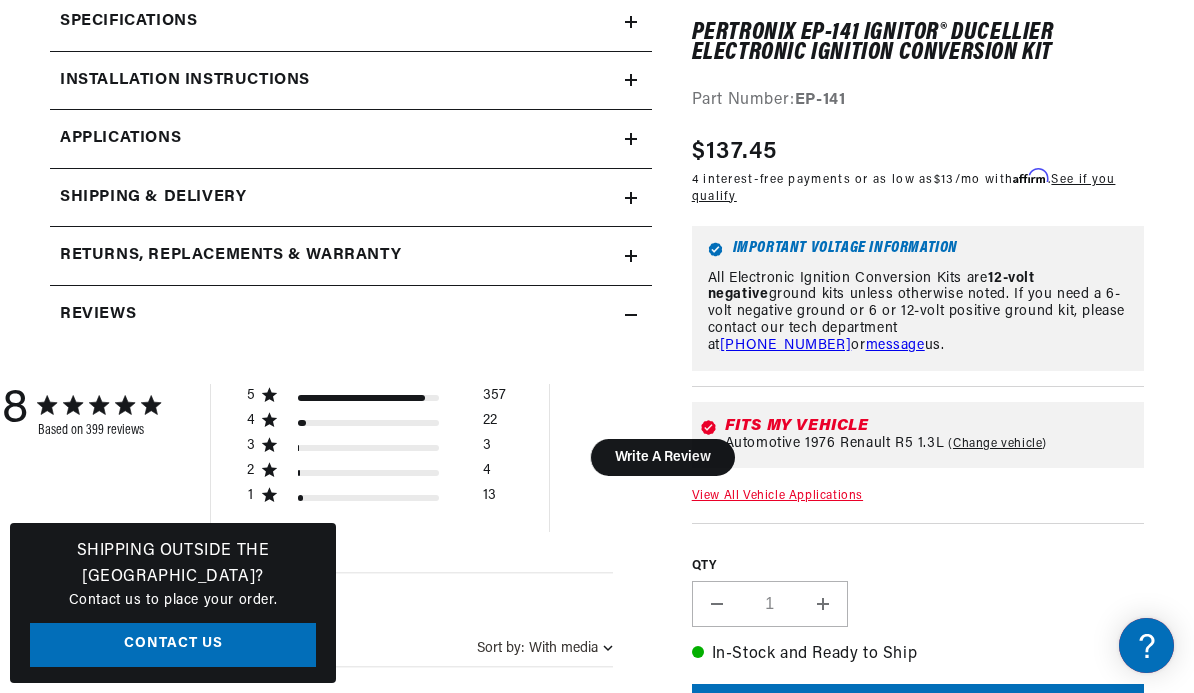 click on "Add to cart" at bounding box center (918, 706) 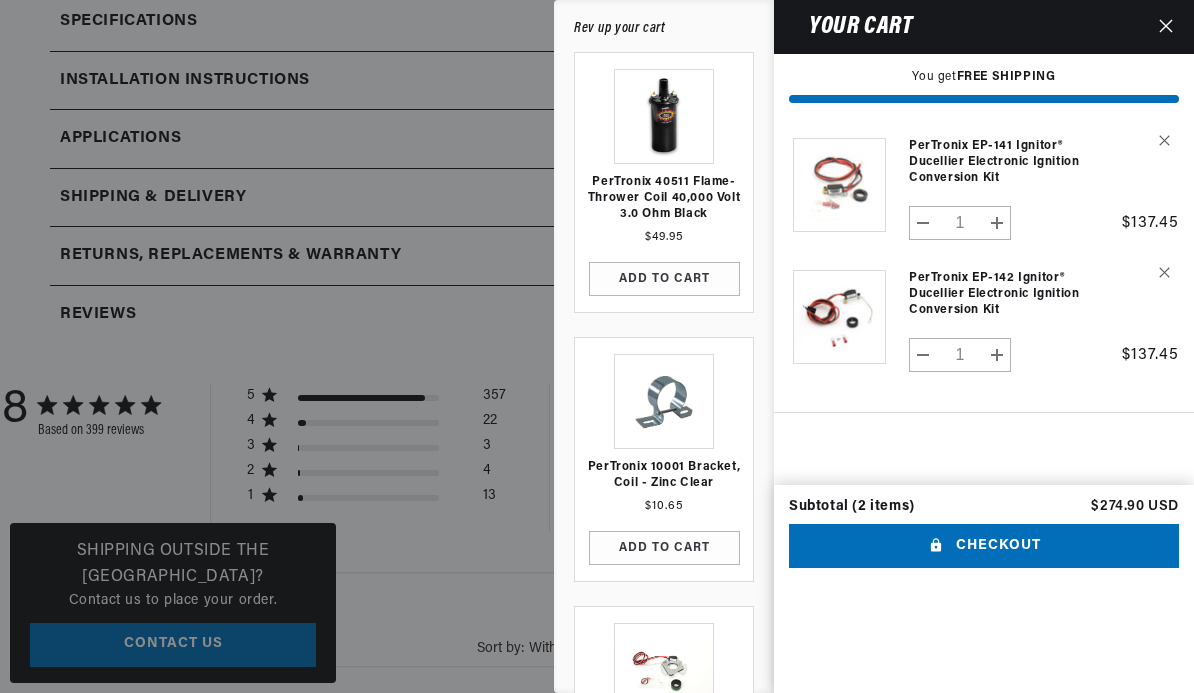 scroll, scrollTop: 0, scrollLeft: 2028, axis: horizontal 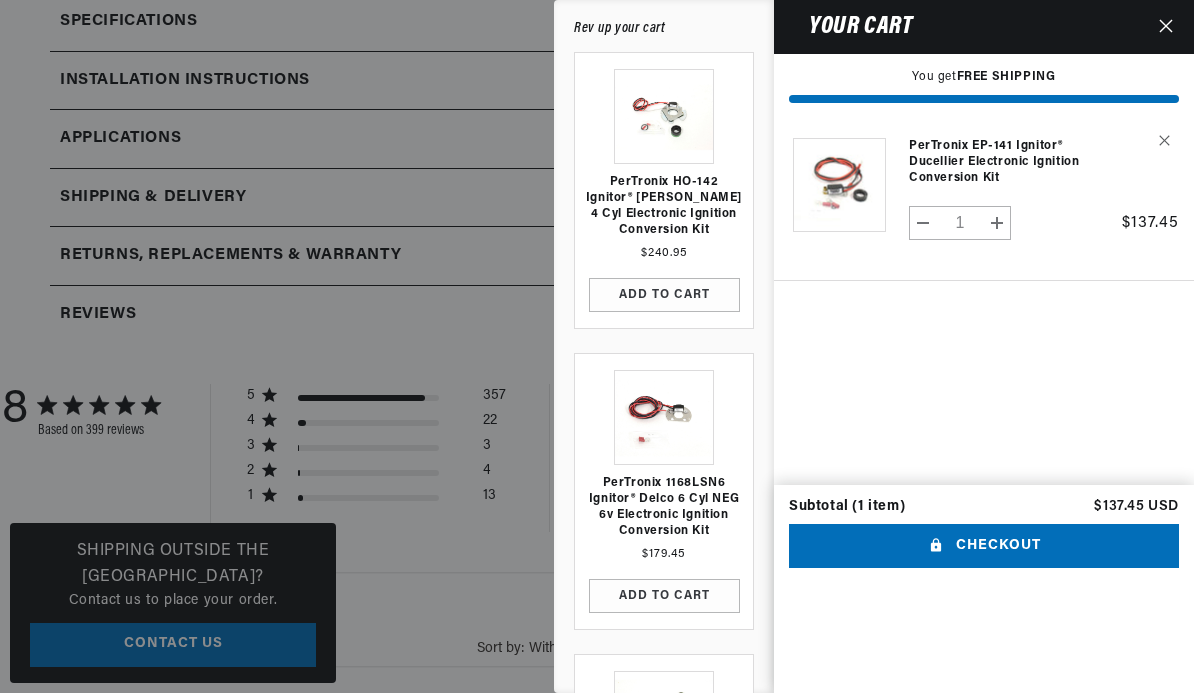 click 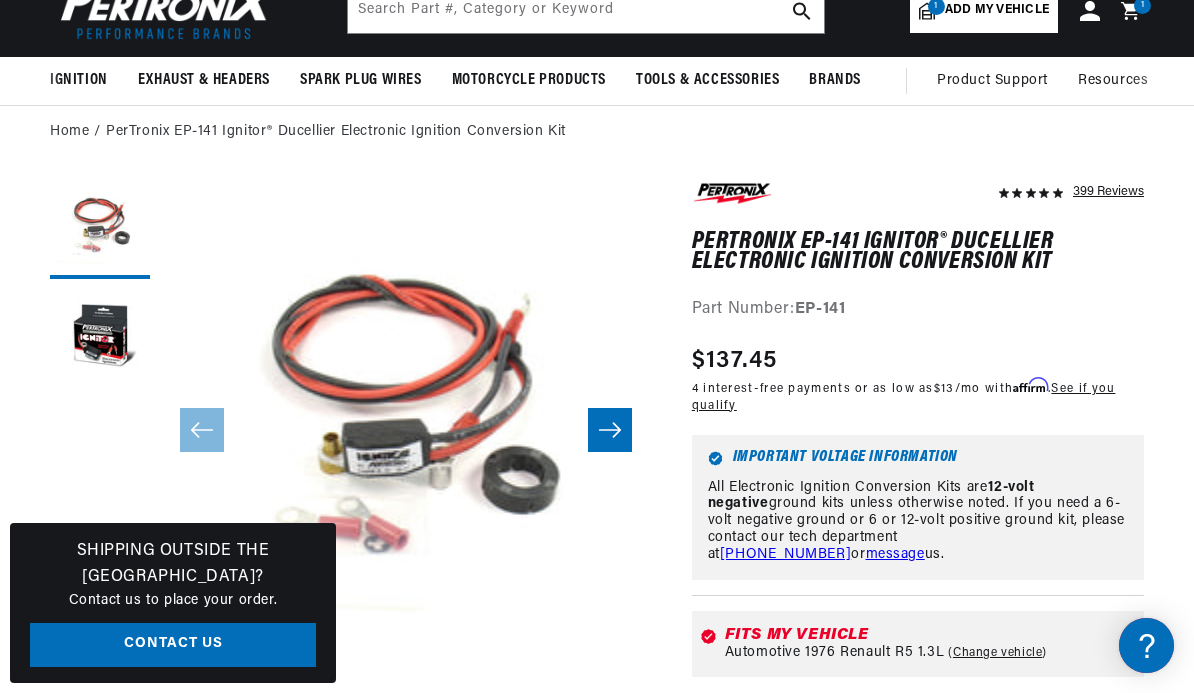 scroll, scrollTop: 0, scrollLeft: 0, axis: both 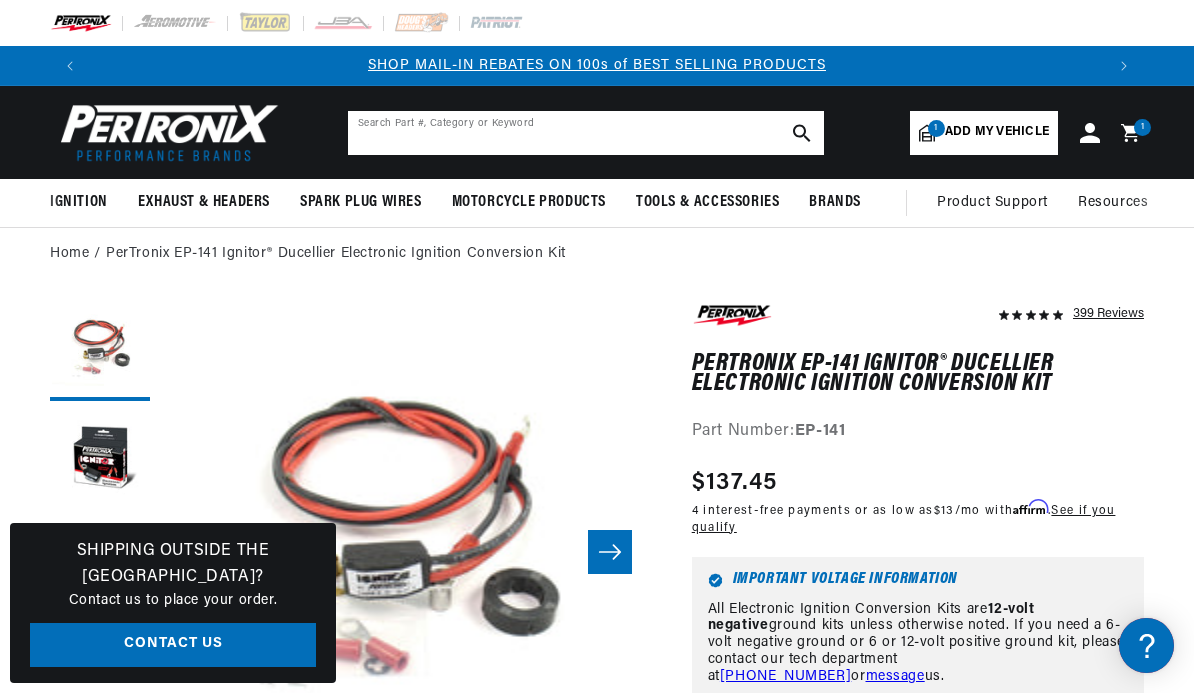 click at bounding box center (586, 133) 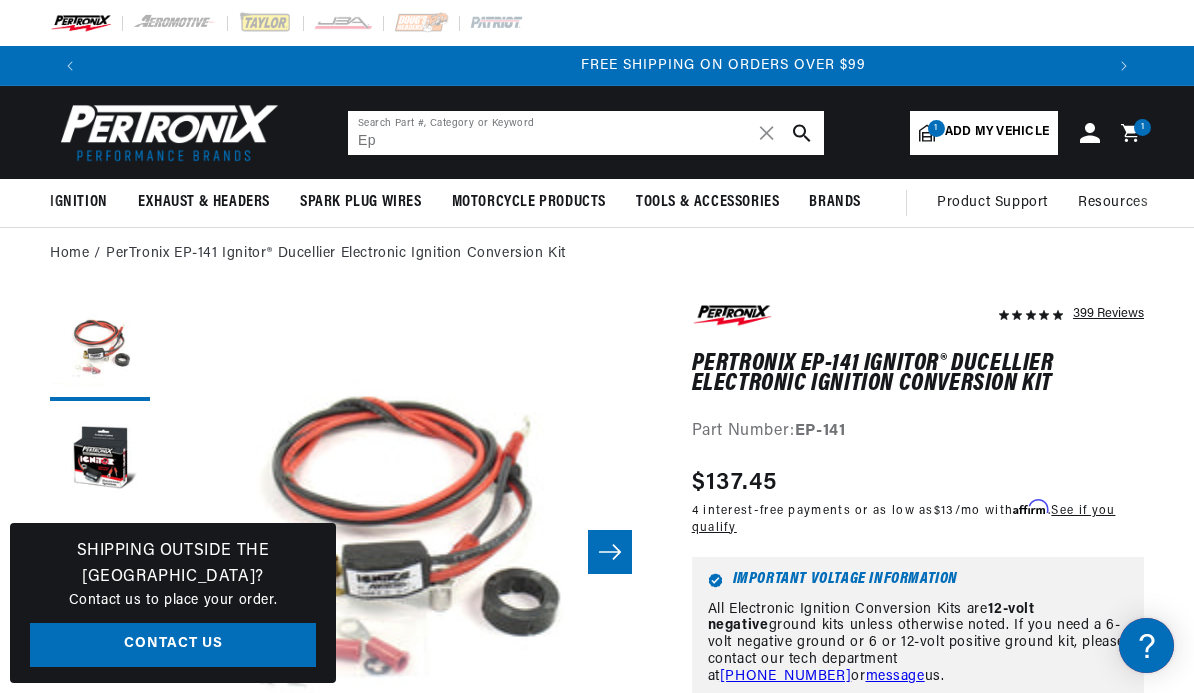 scroll, scrollTop: 0, scrollLeft: 2028, axis: horizontal 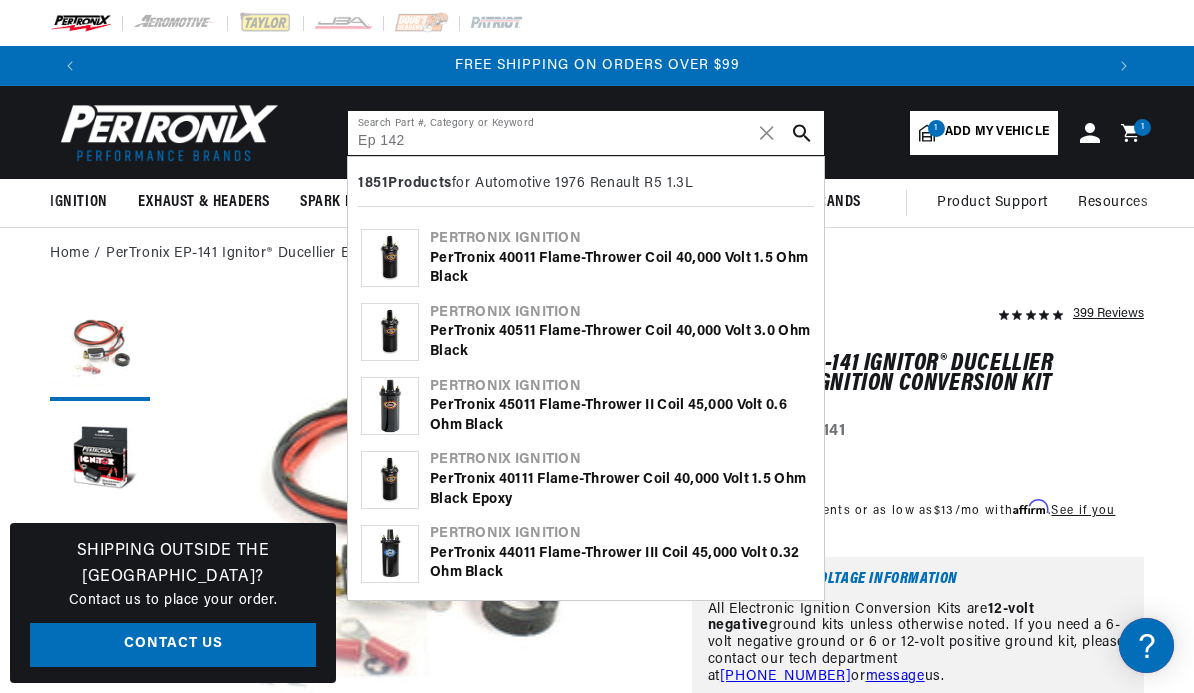 type on "Ep 142" 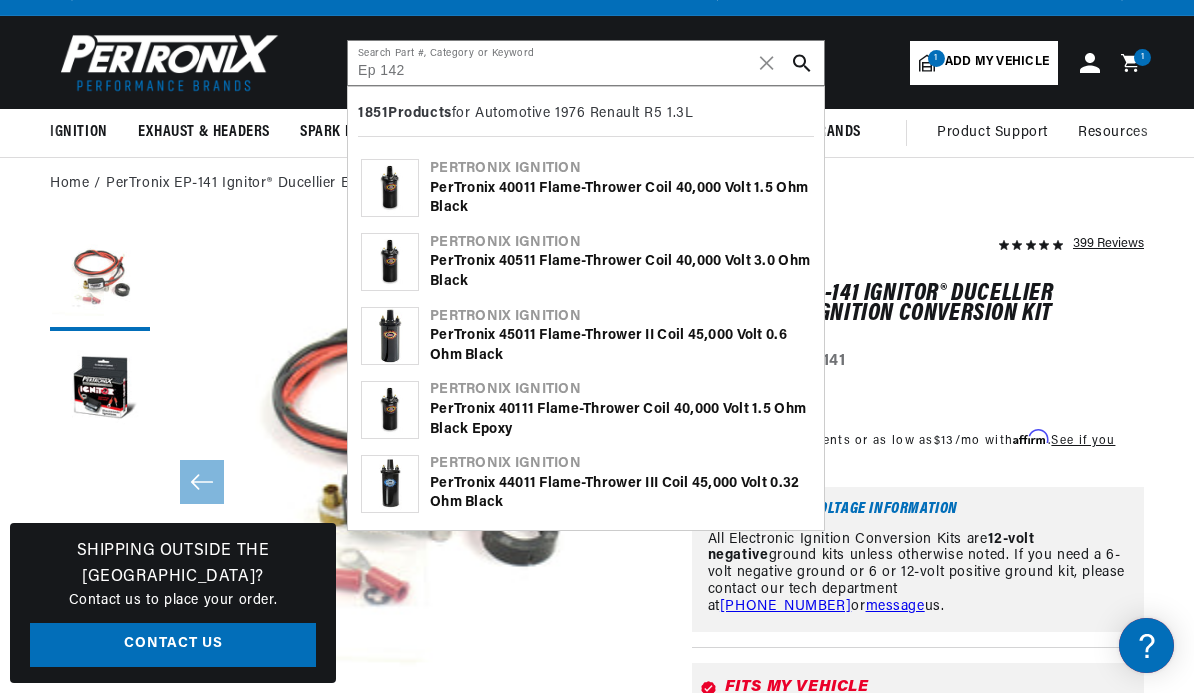 scroll, scrollTop: 89, scrollLeft: 0, axis: vertical 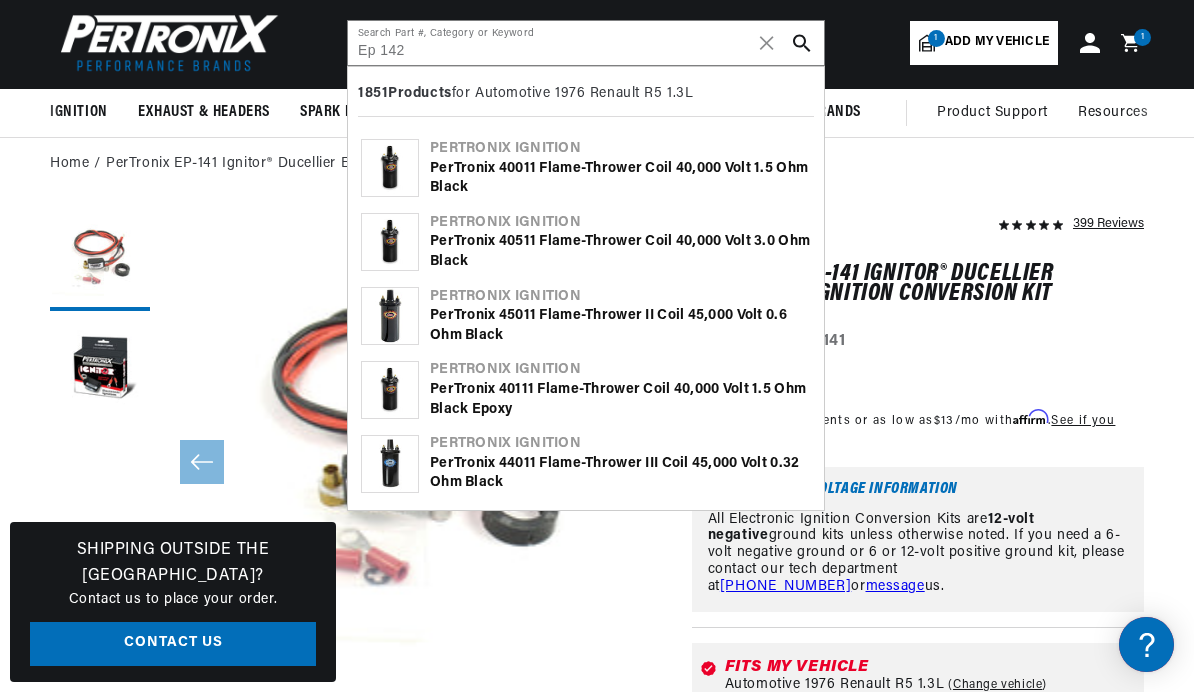 click 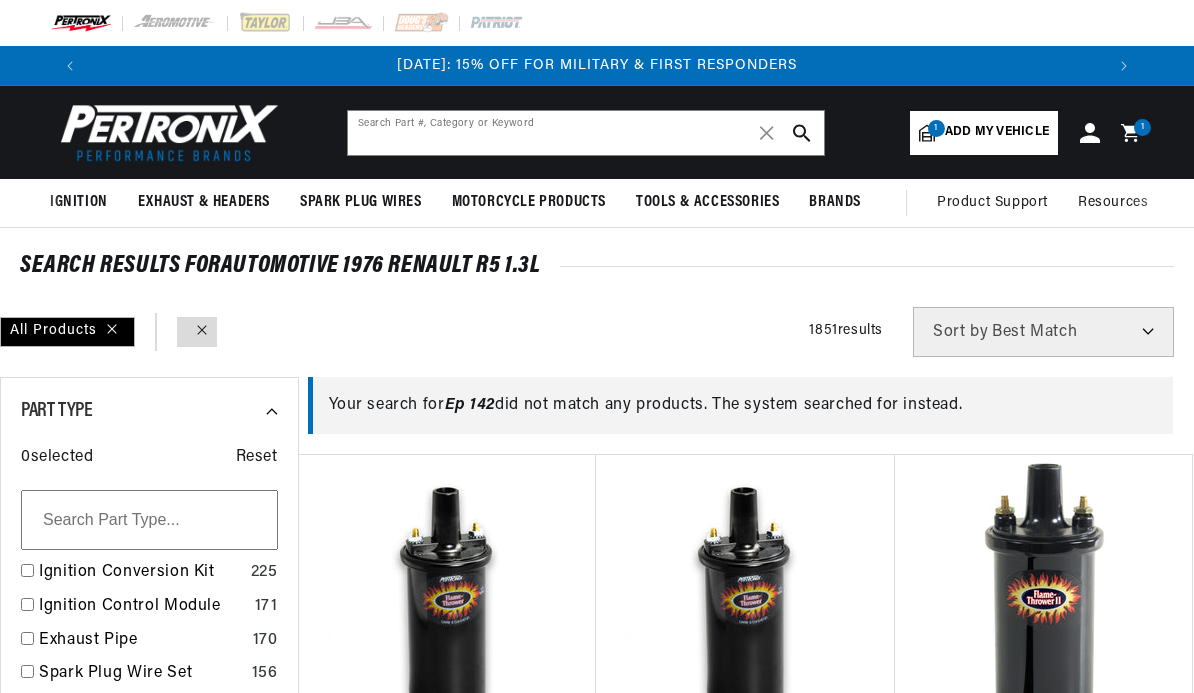 scroll, scrollTop: 0, scrollLeft: 0, axis: both 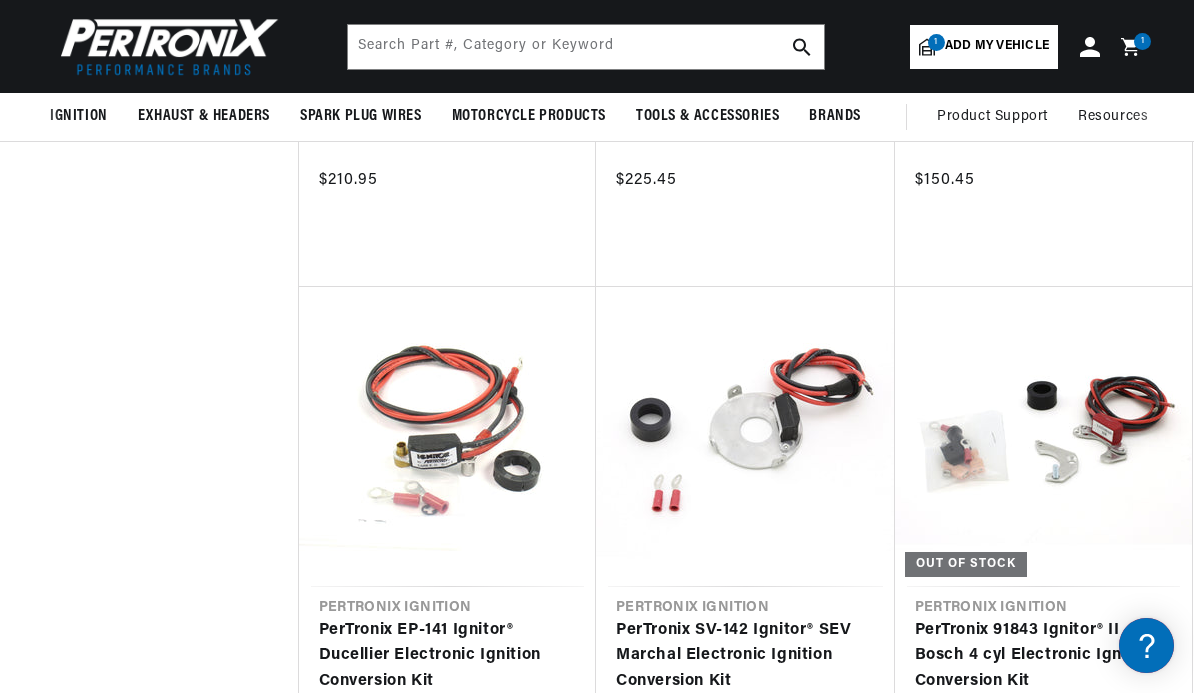 click on "1" at bounding box center (1143, 41) 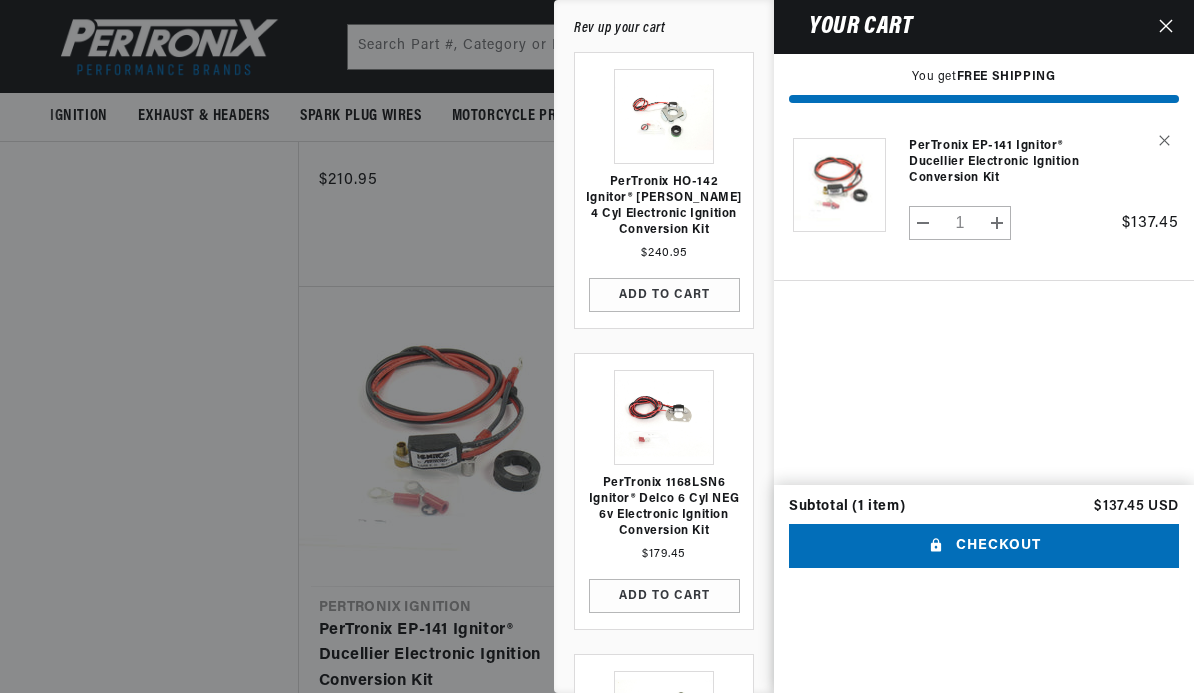 click 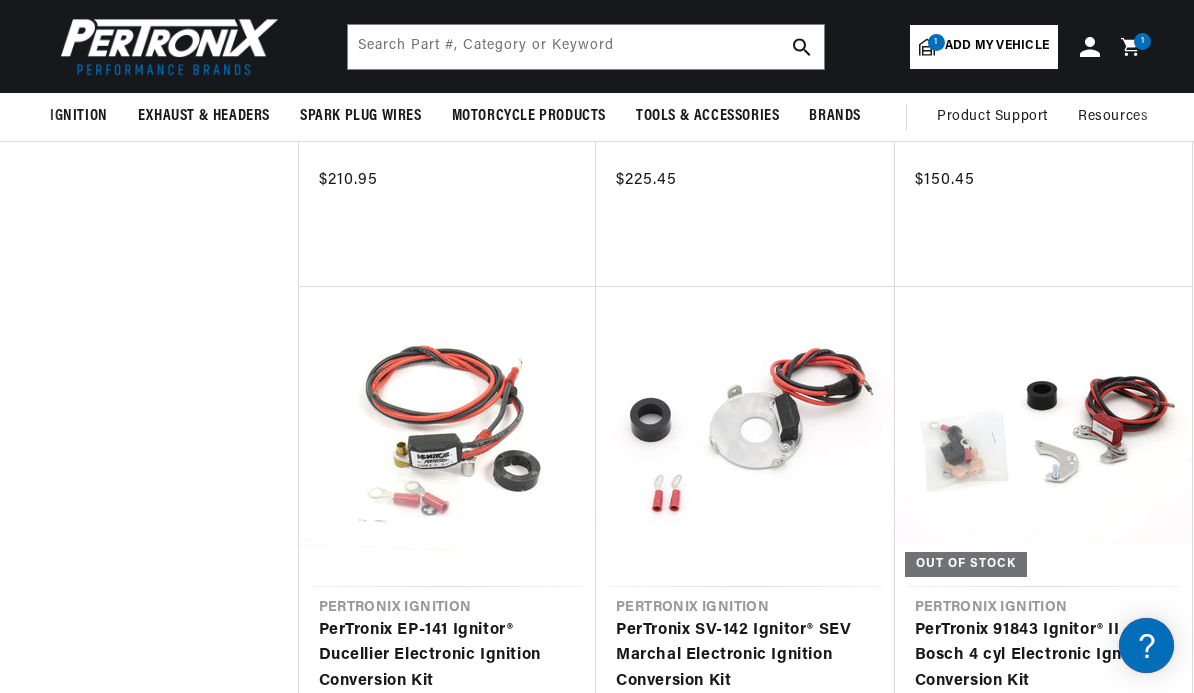 click 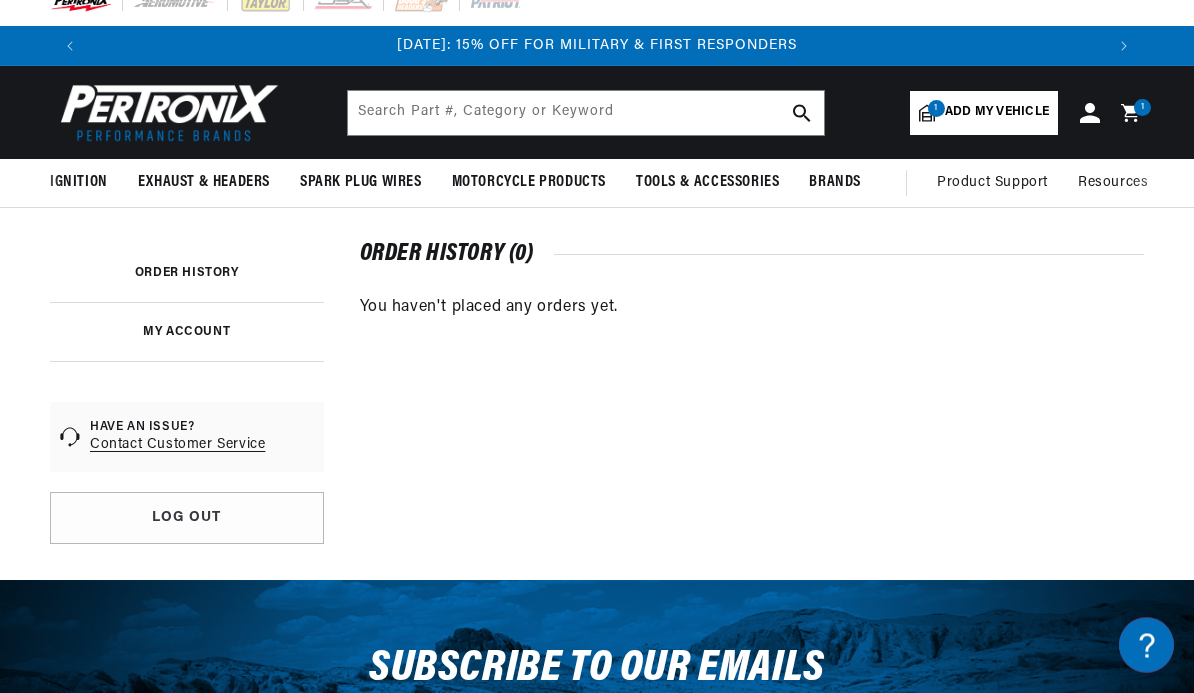 scroll, scrollTop: 35, scrollLeft: 0, axis: vertical 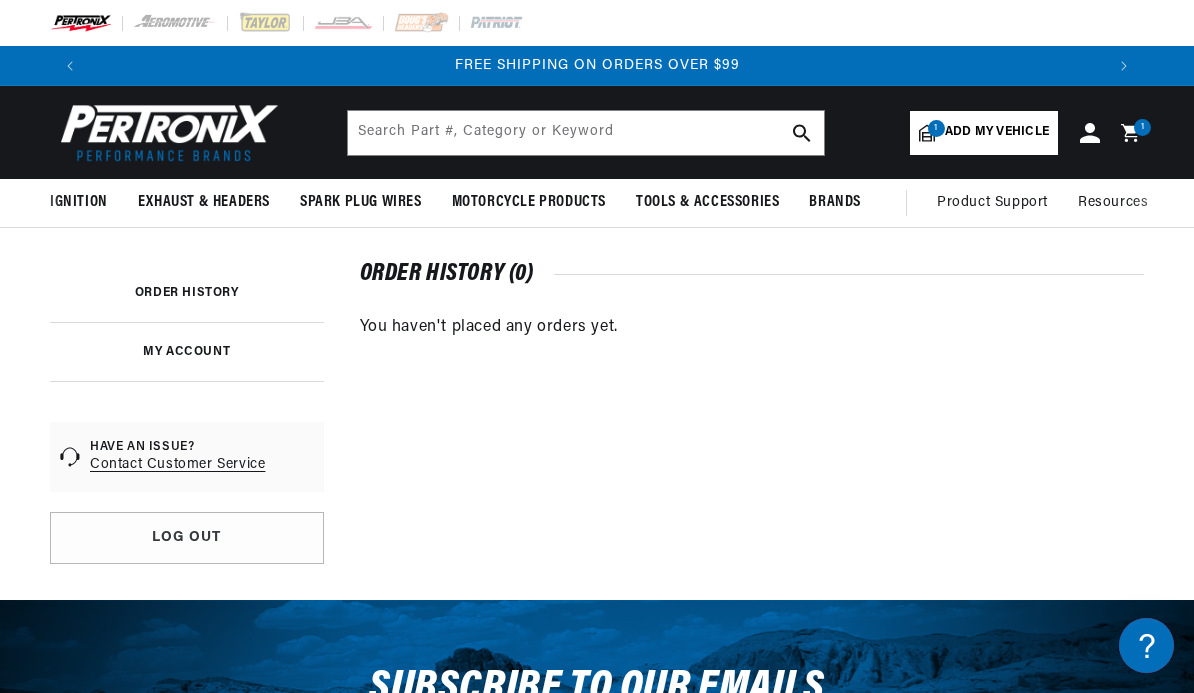 click on "Contact Customer Service" at bounding box center (177, 465) 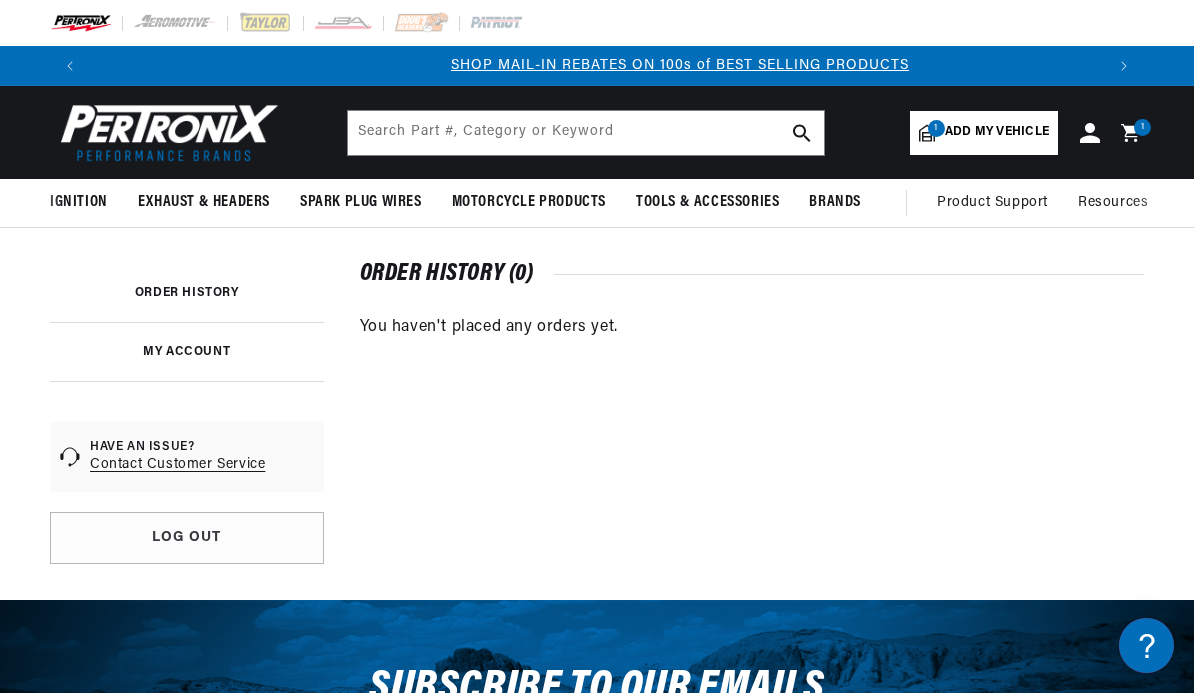 scroll, scrollTop: 0, scrollLeft: 1014, axis: horizontal 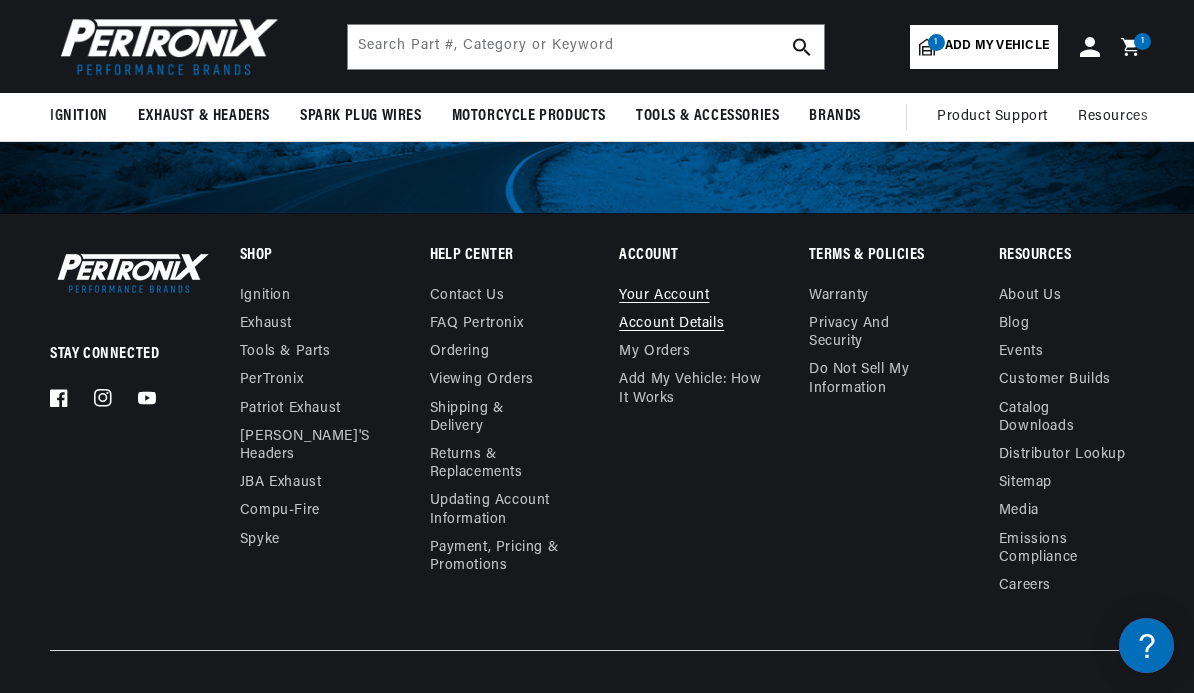 click on "Your account" at bounding box center (664, 298) 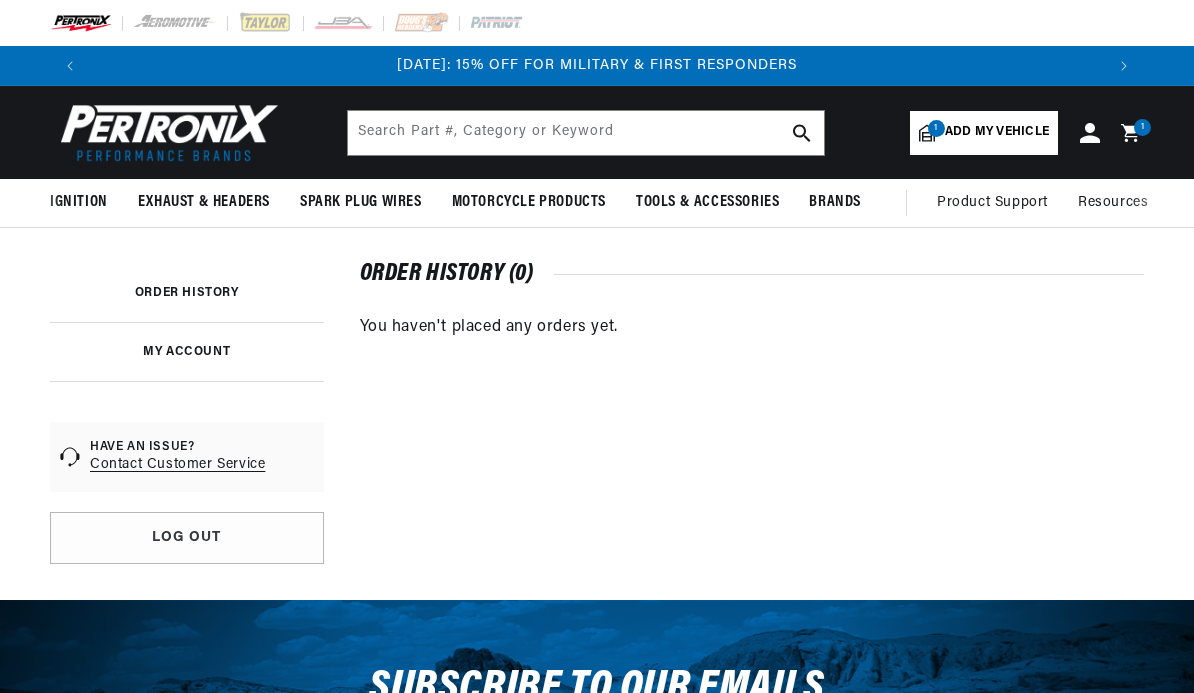 scroll, scrollTop: 0, scrollLeft: 0, axis: both 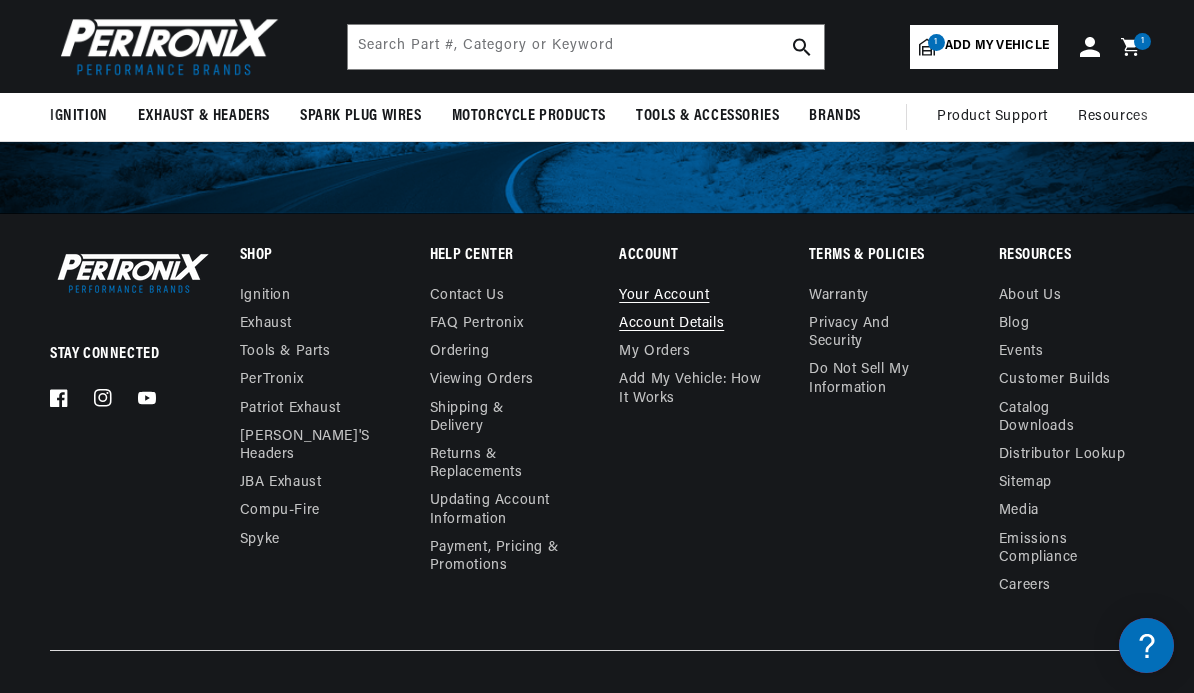 click on "Shipping & Delivery" at bounding box center (495, 418) 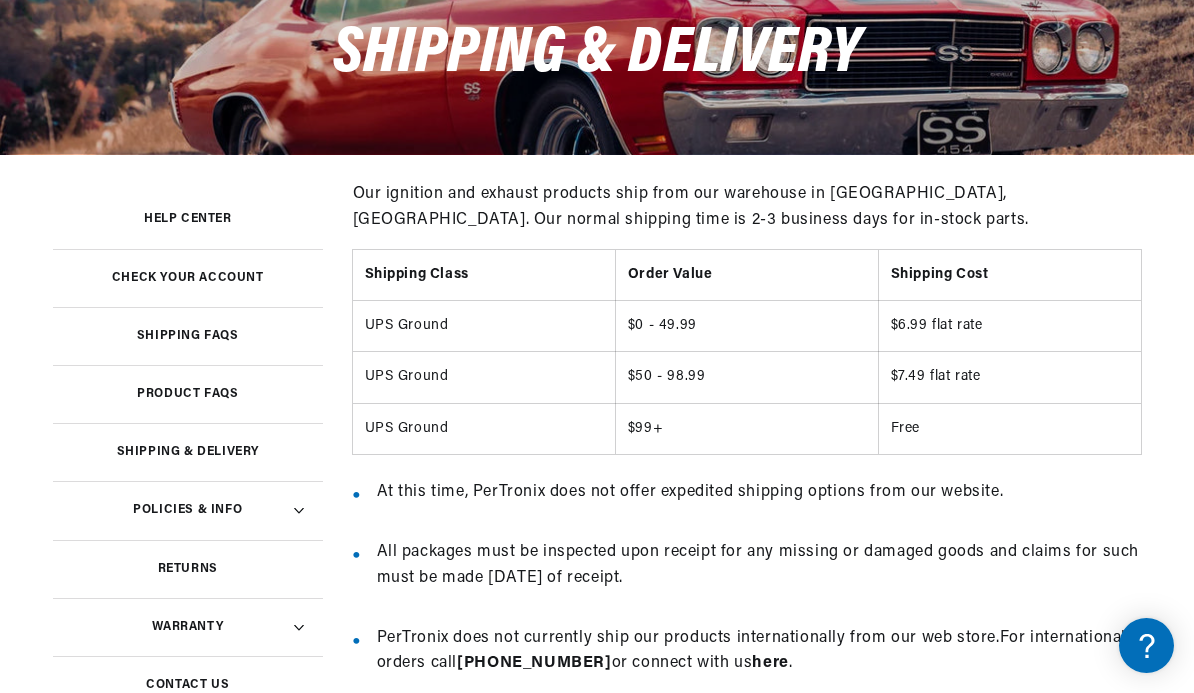 scroll, scrollTop: 279, scrollLeft: 0, axis: vertical 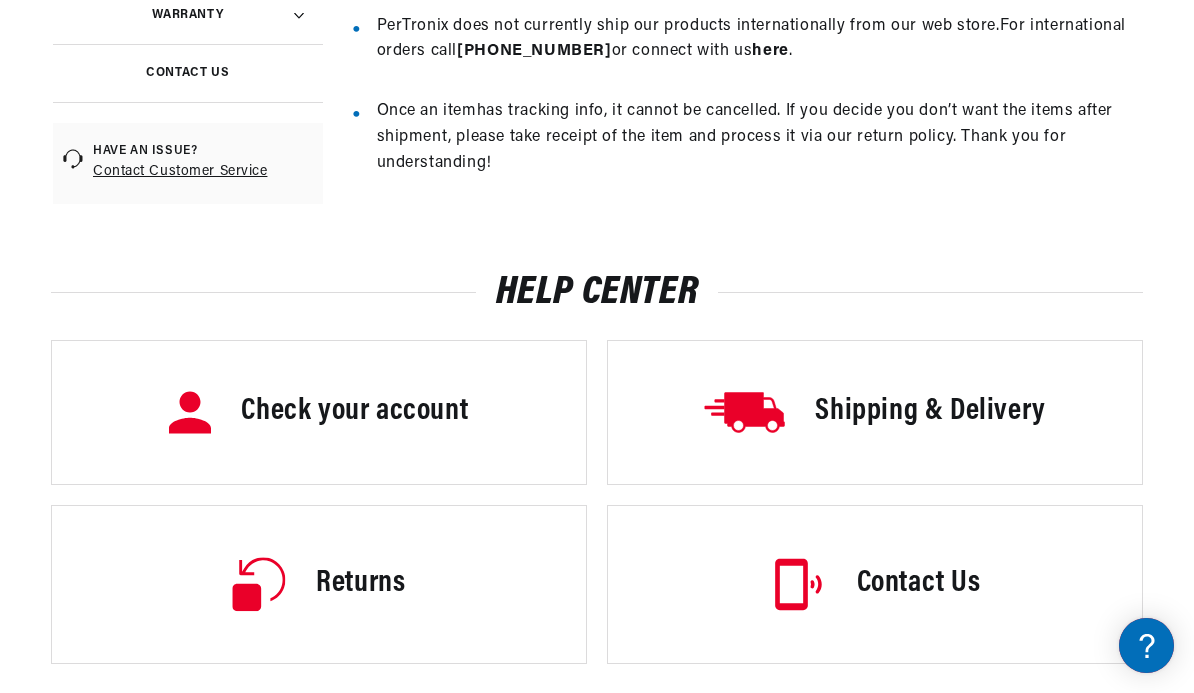 click on "Shipping & Delivery" at bounding box center [930, 412] 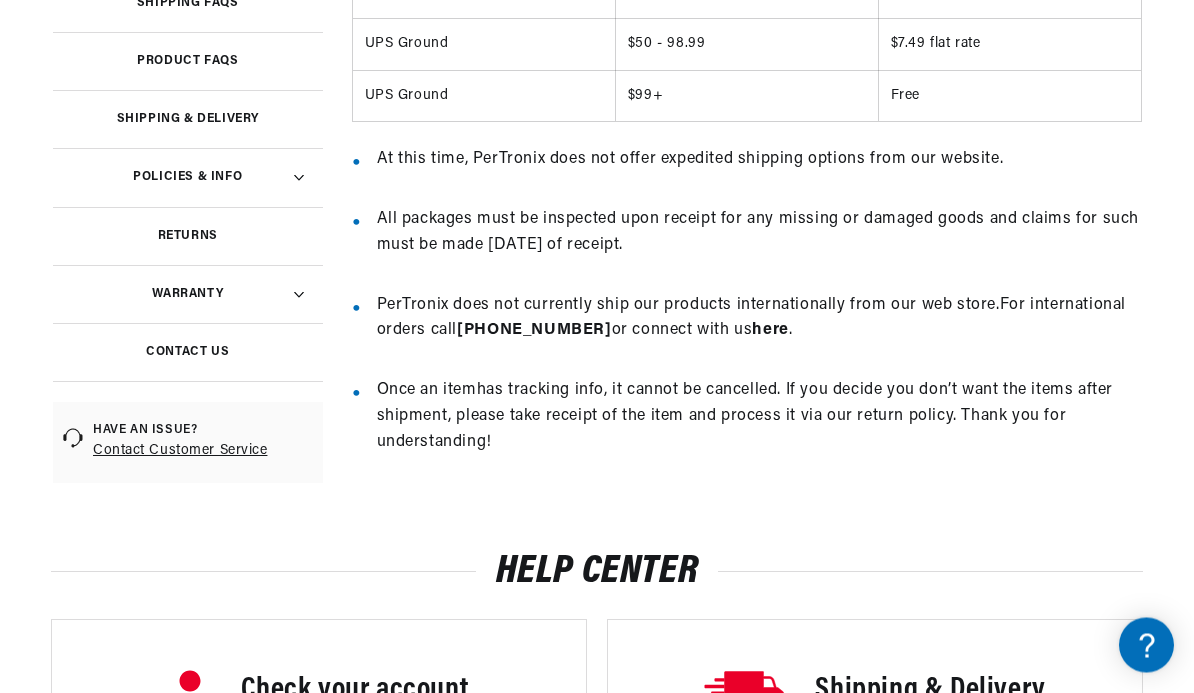 scroll, scrollTop: 607, scrollLeft: 0, axis: vertical 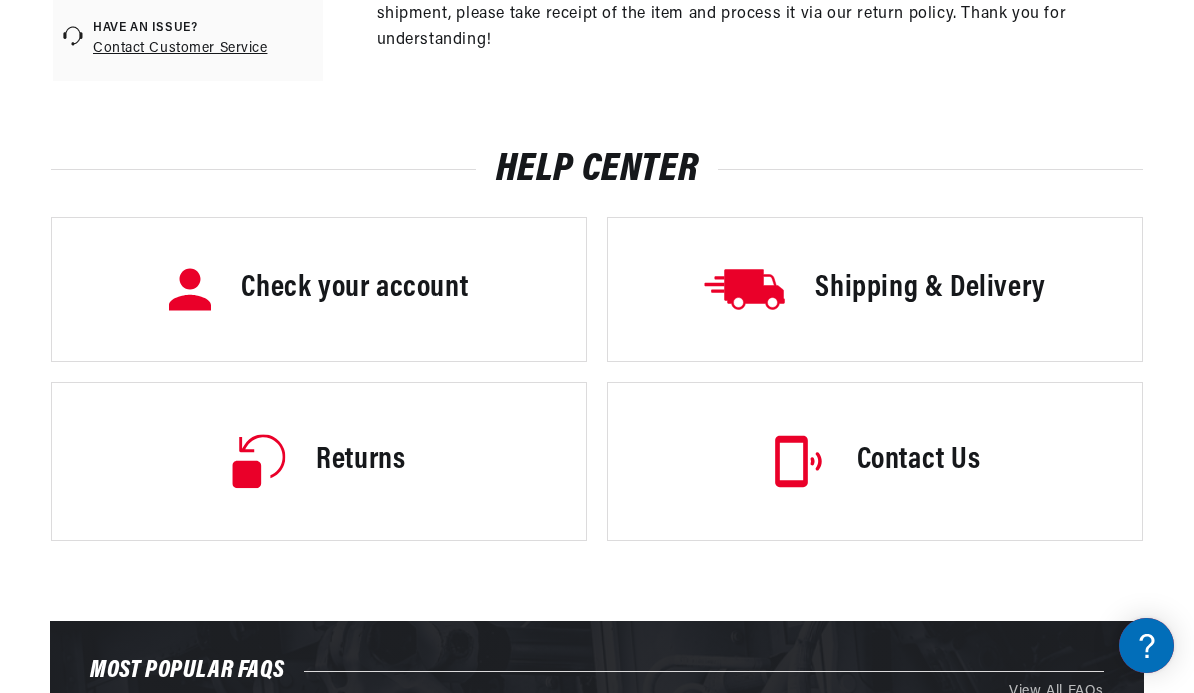 click on "Contact Us" at bounding box center [919, 461] 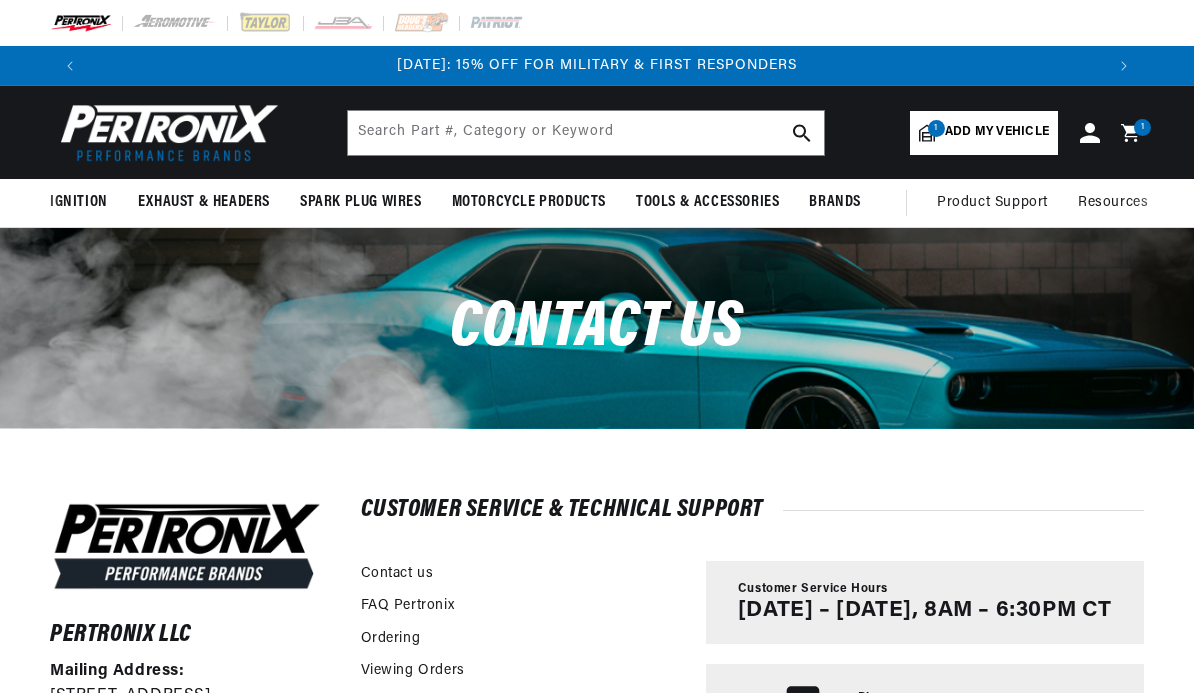 scroll, scrollTop: 0, scrollLeft: 0, axis: both 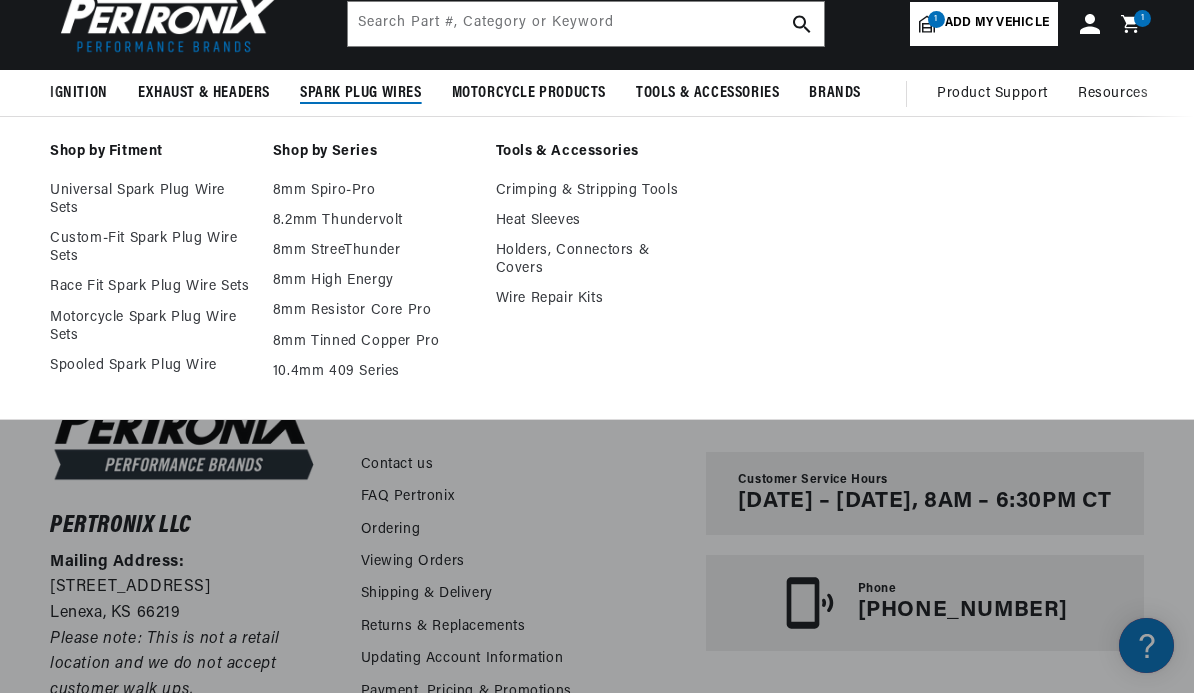 click on "Race Fit Spark Plug Wire Sets" at bounding box center [151, 287] 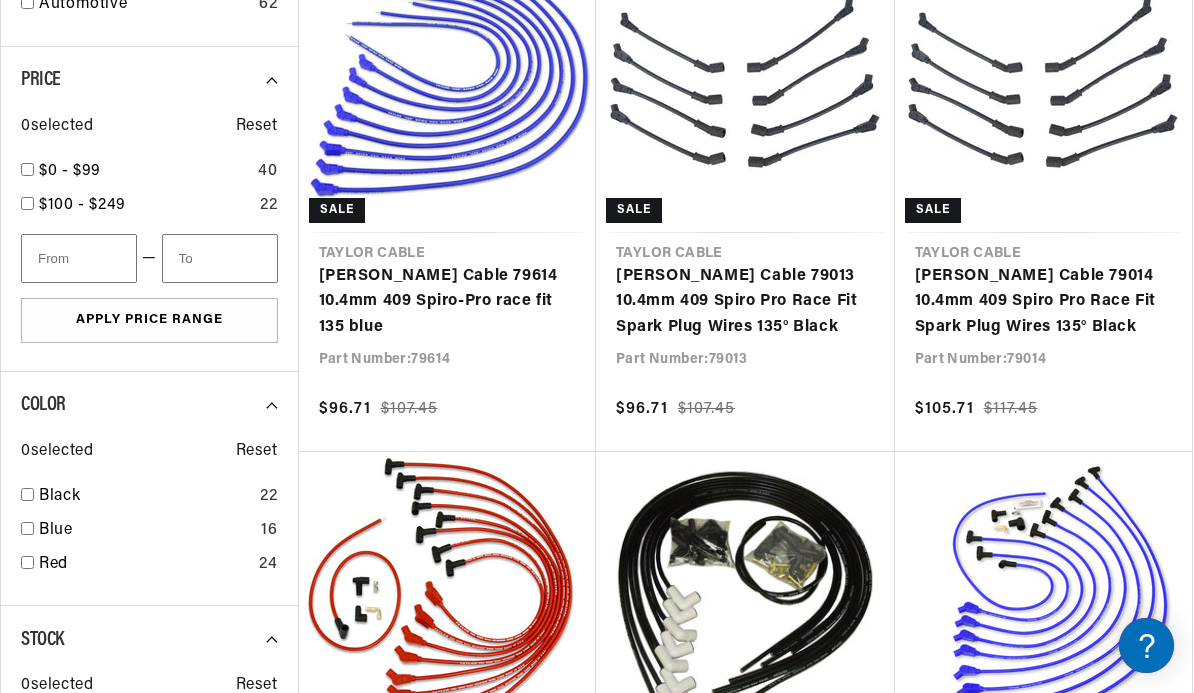 scroll, scrollTop: 1338, scrollLeft: 0, axis: vertical 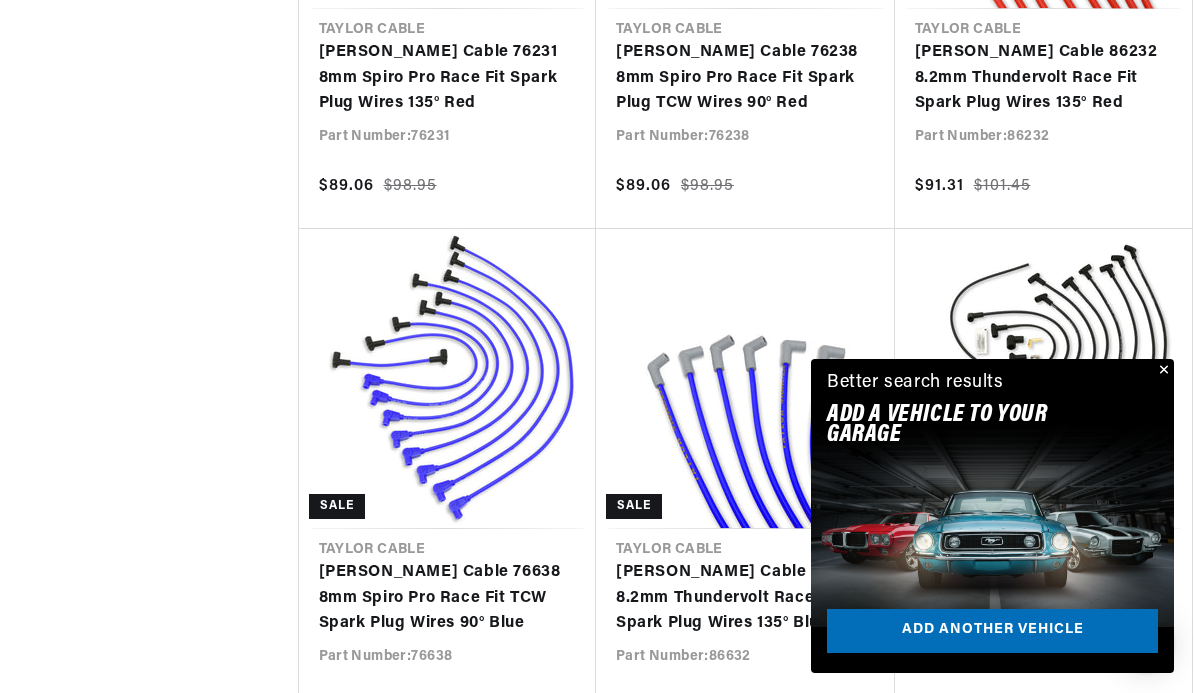 click at bounding box center (1162, 371) 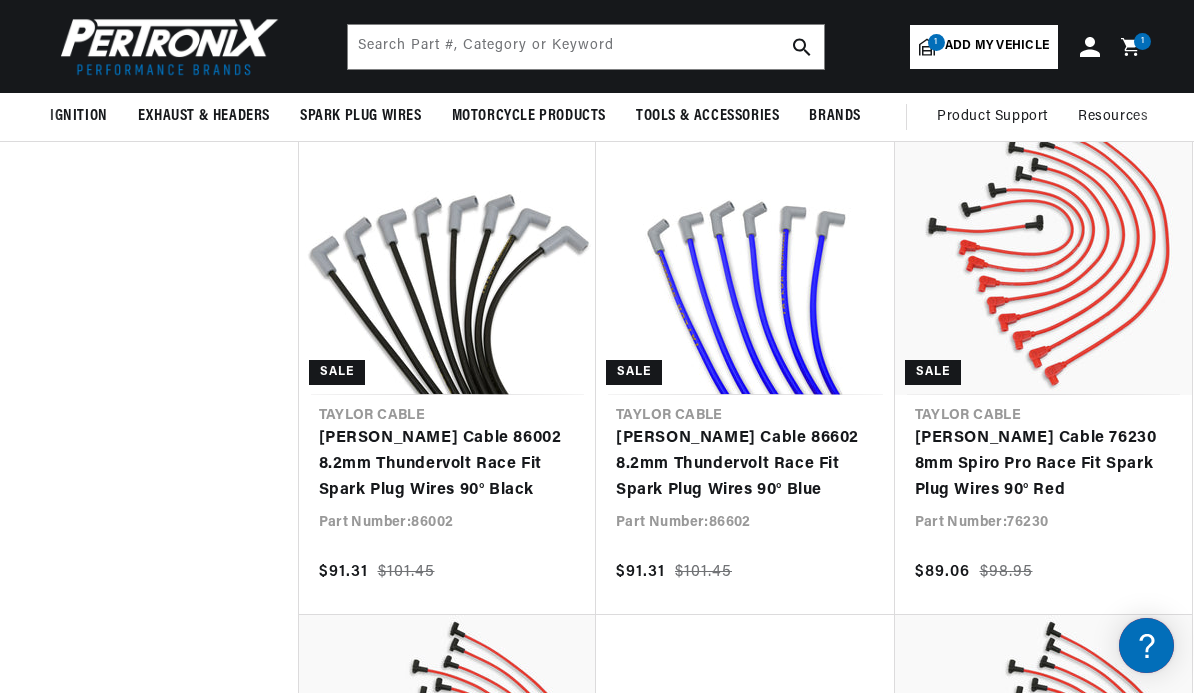 scroll, scrollTop: 6012, scrollLeft: 0, axis: vertical 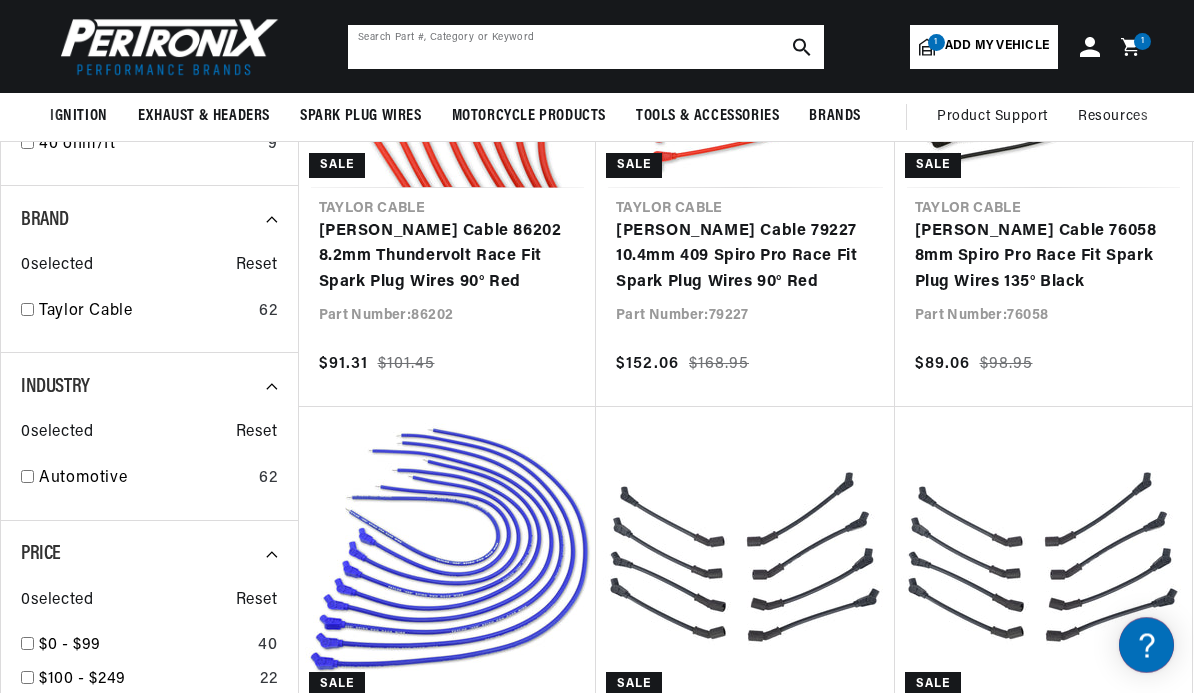 click at bounding box center [586, 47] 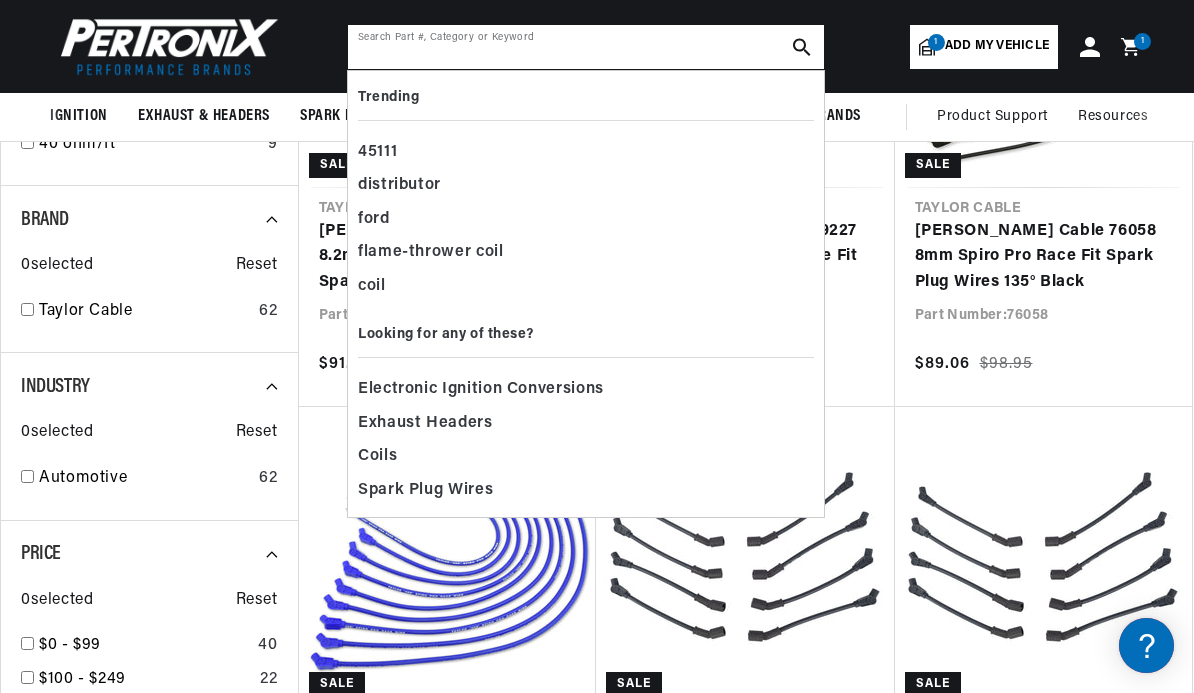 scroll, scrollTop: 819, scrollLeft: 0, axis: vertical 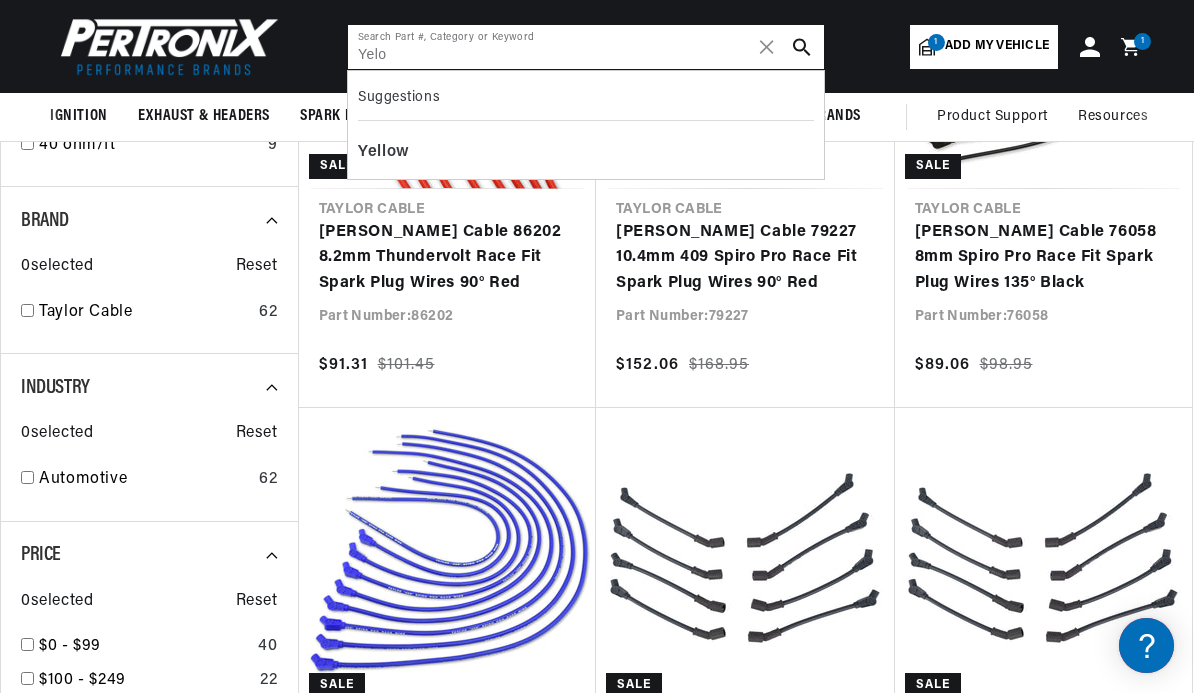 type on "Yelo" 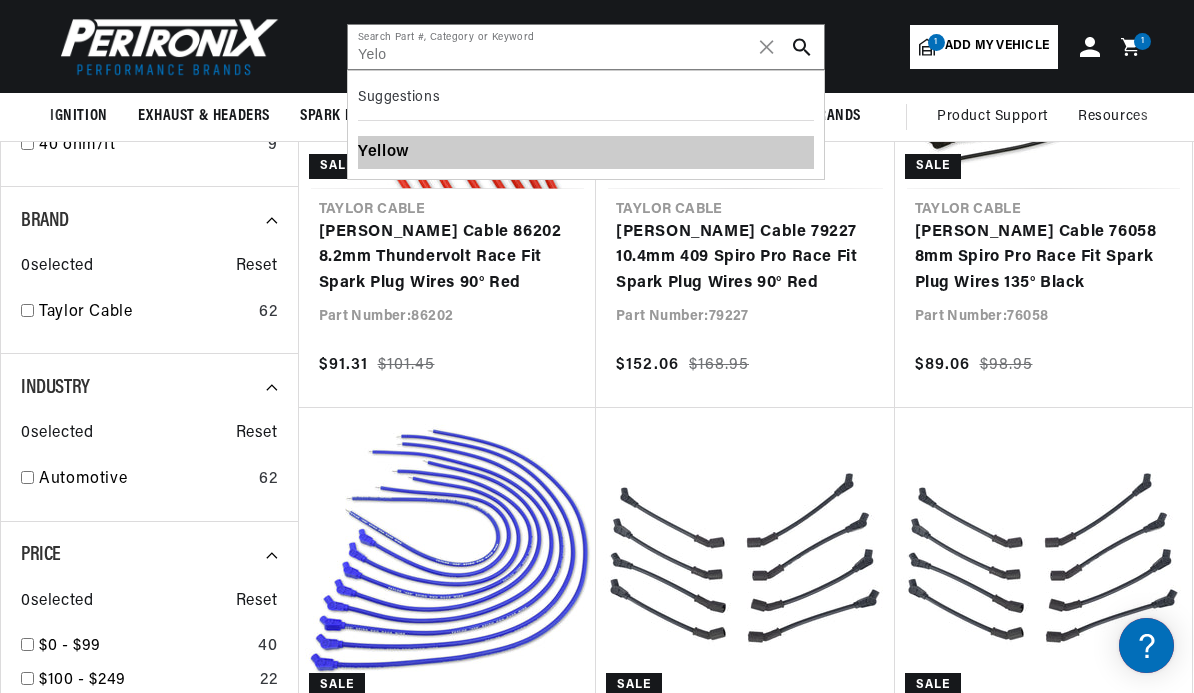 click on "Yellow" at bounding box center (586, 153) 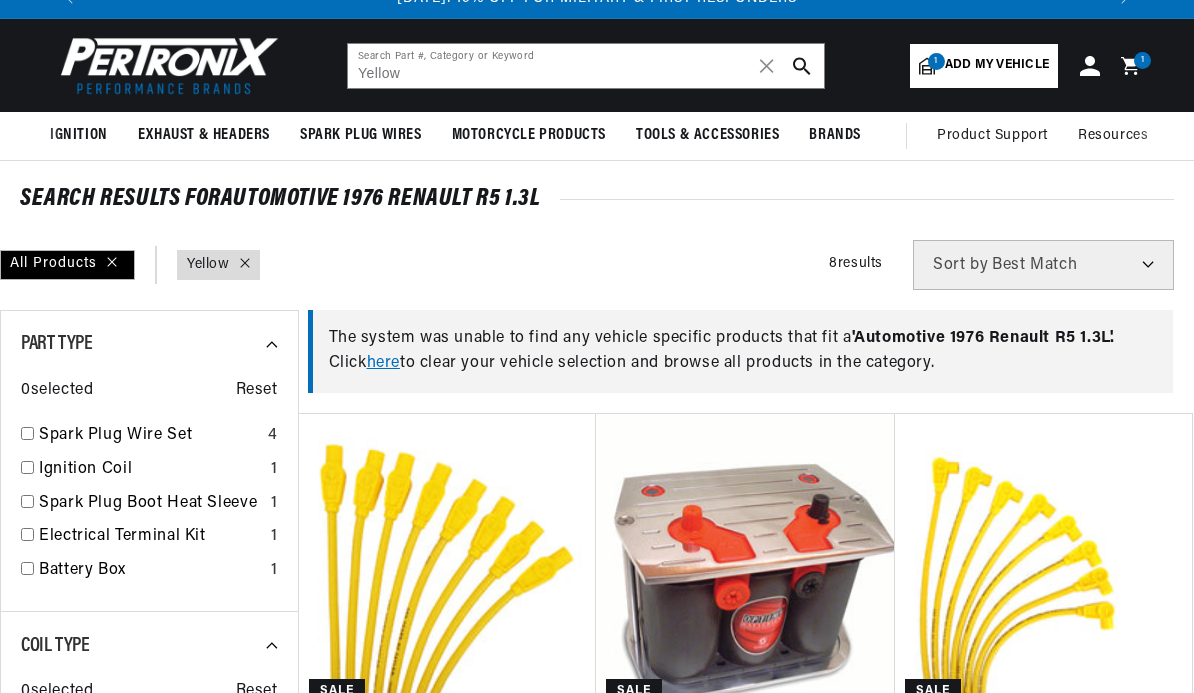 scroll, scrollTop: 497, scrollLeft: 0, axis: vertical 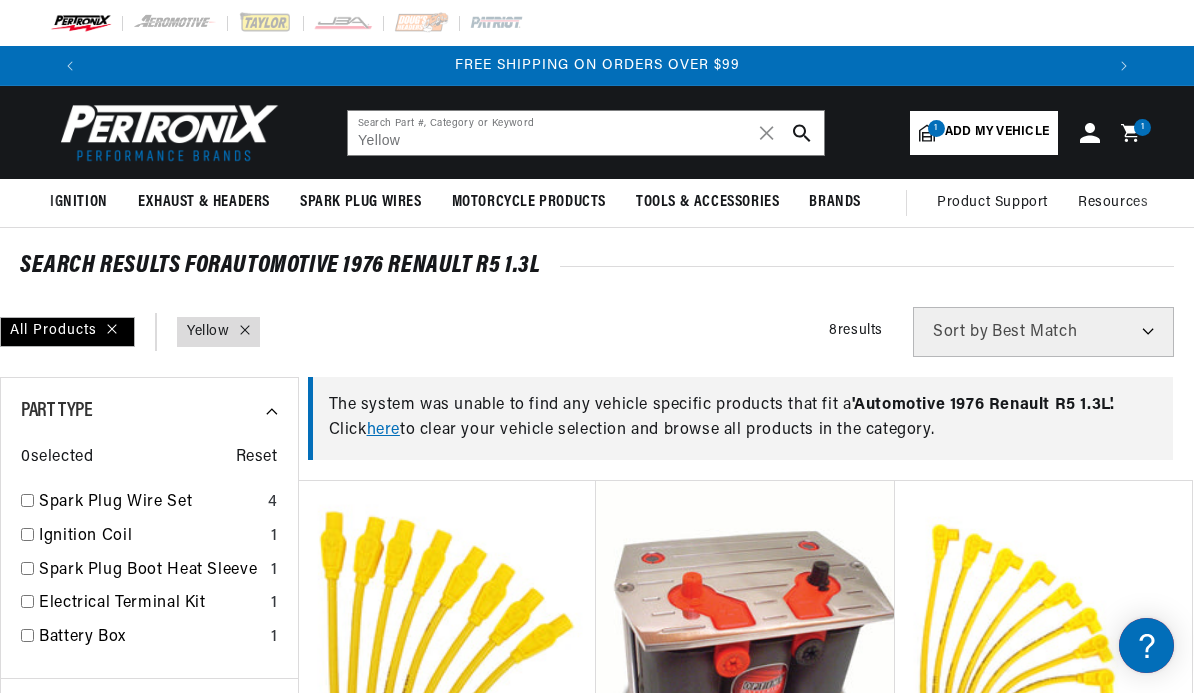 click on "Add my vehicle" at bounding box center [997, 132] 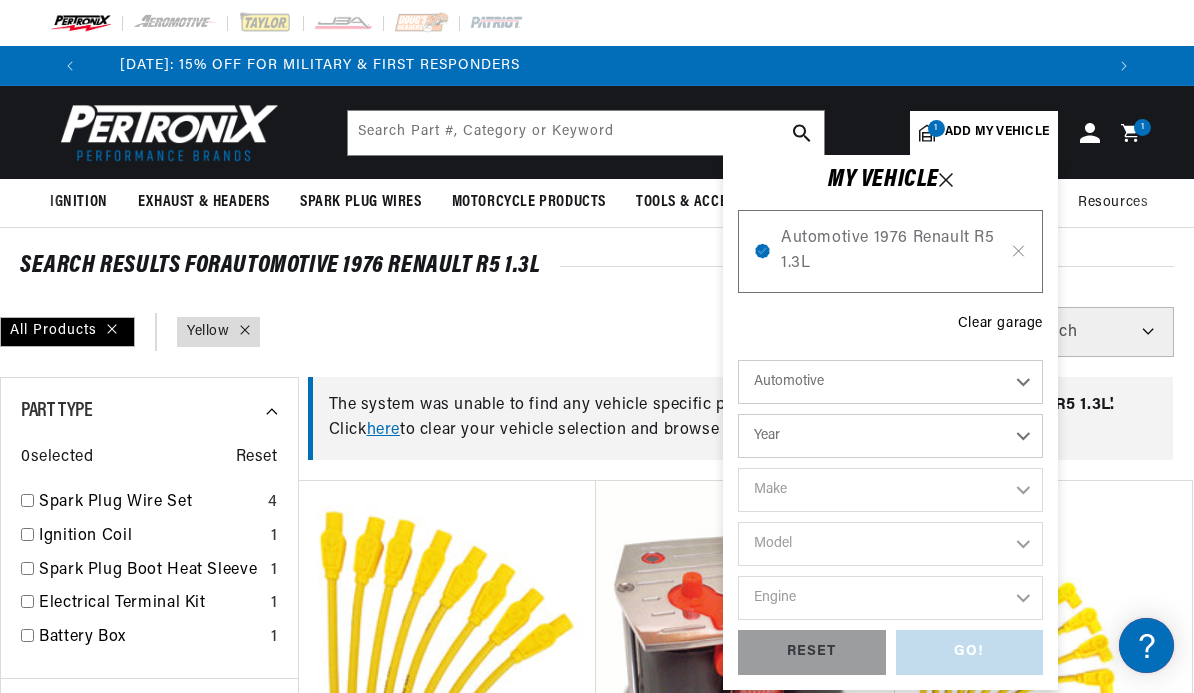 scroll, scrollTop: 0, scrollLeft: 0, axis: both 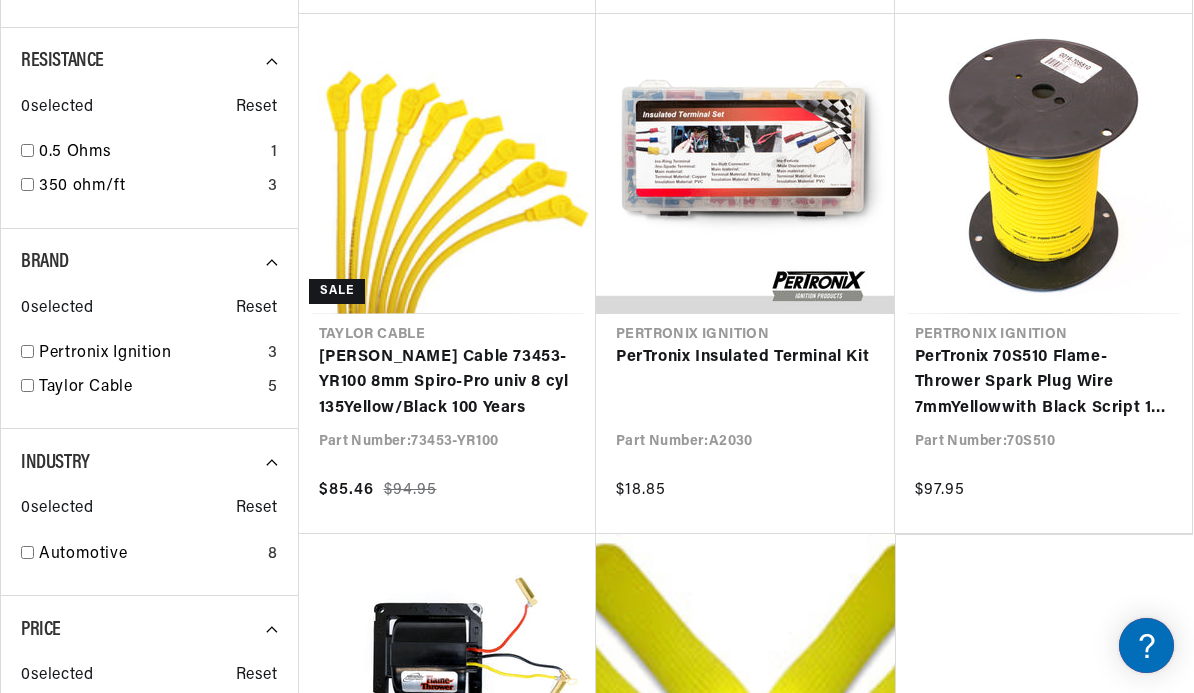 click on "PerTronix Insulated Terminal Kit" at bounding box center (745, 358) 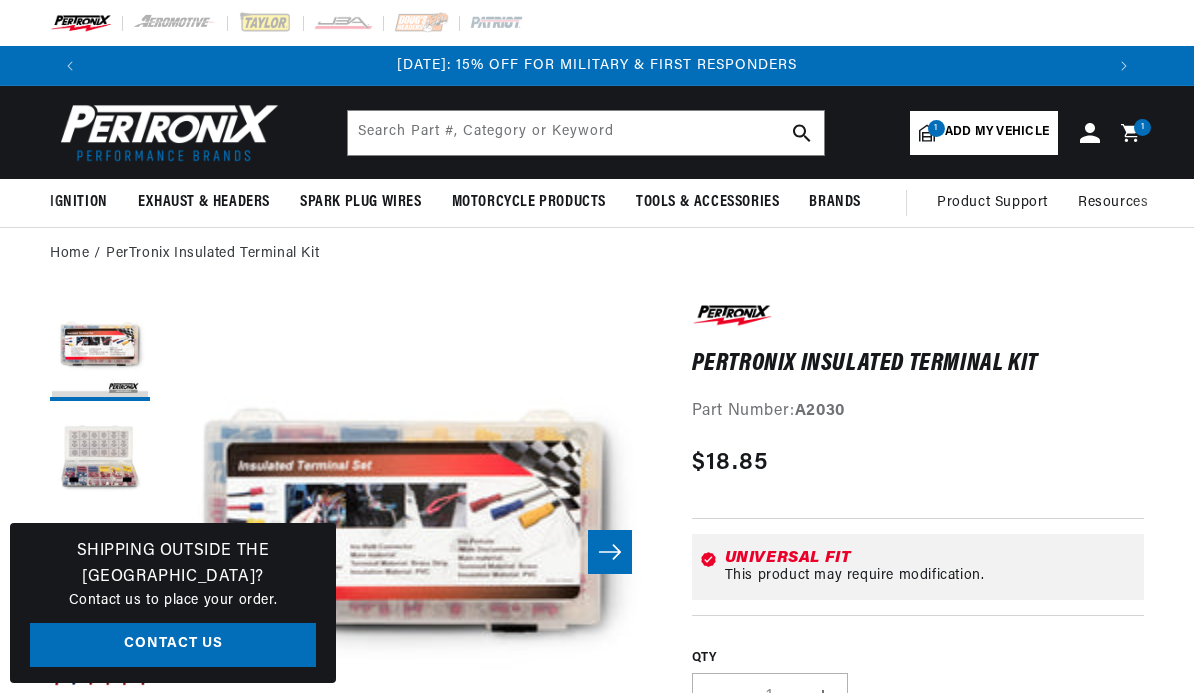 scroll, scrollTop: 0, scrollLeft: 0, axis: both 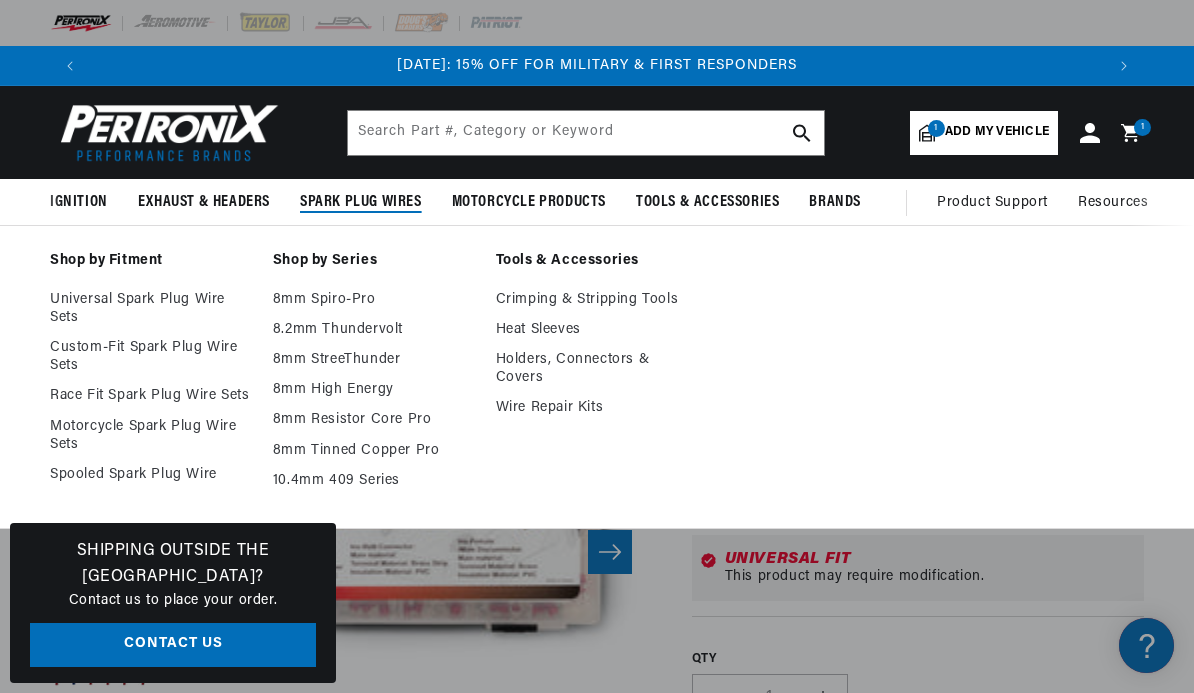 click on "8mm High Energy" at bounding box center [374, 390] 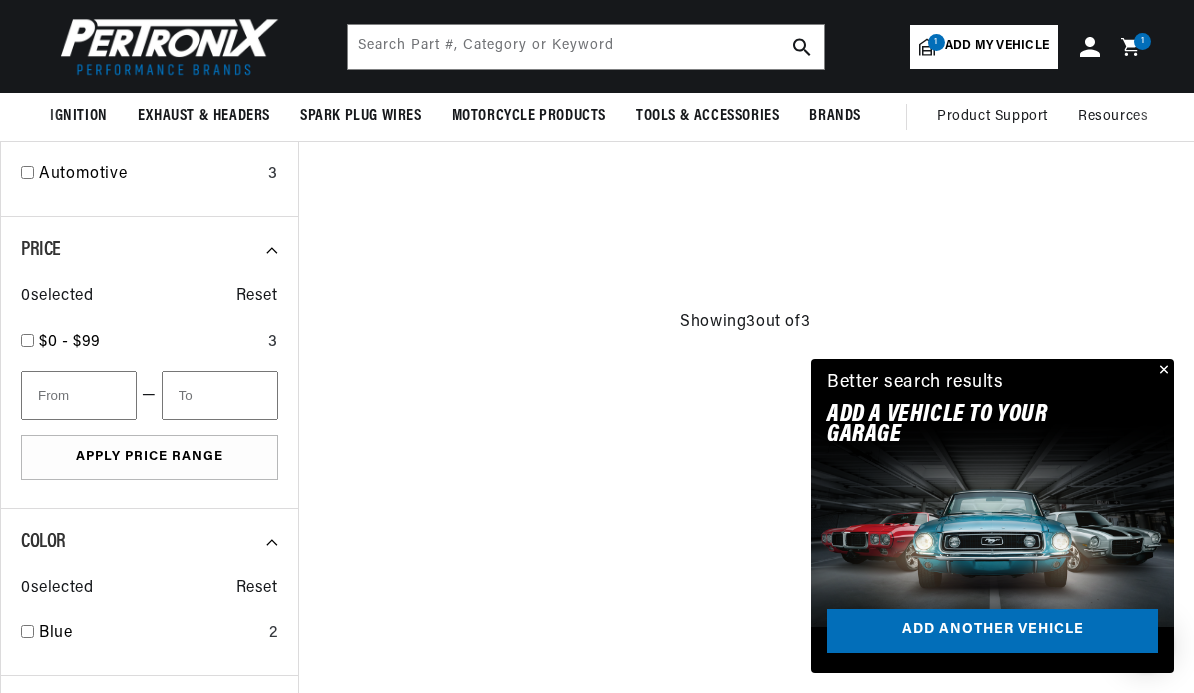 scroll, scrollTop: 779, scrollLeft: 0, axis: vertical 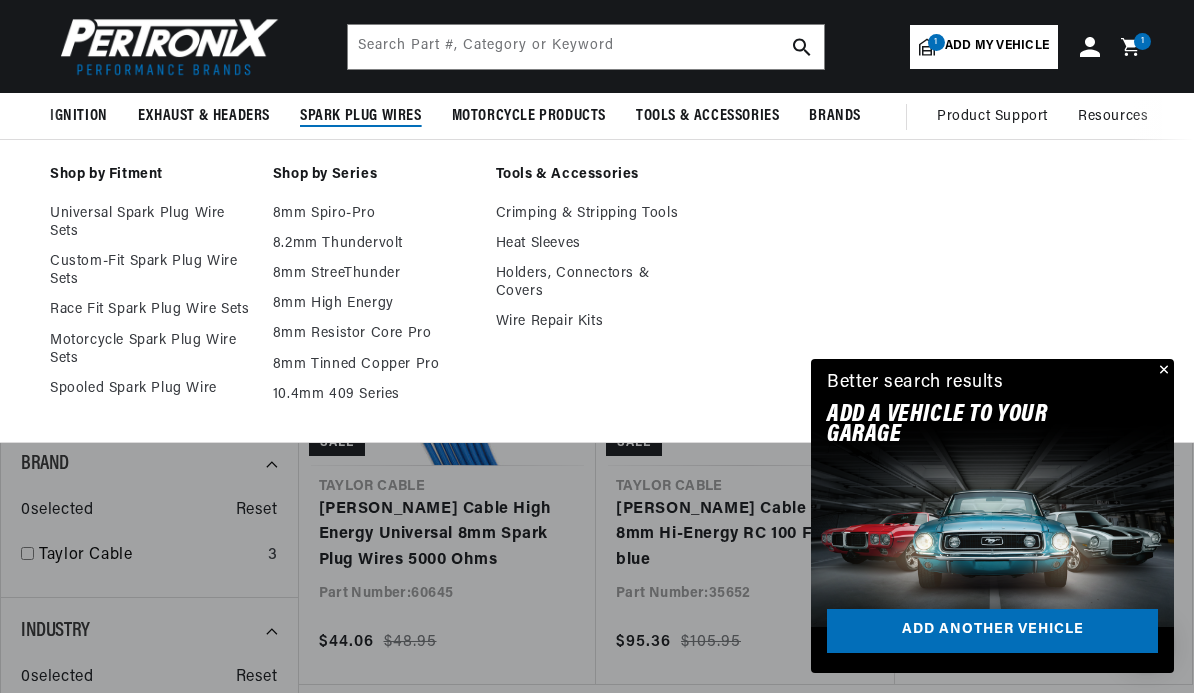 click on "8.2mm Thundervolt" at bounding box center [374, 244] 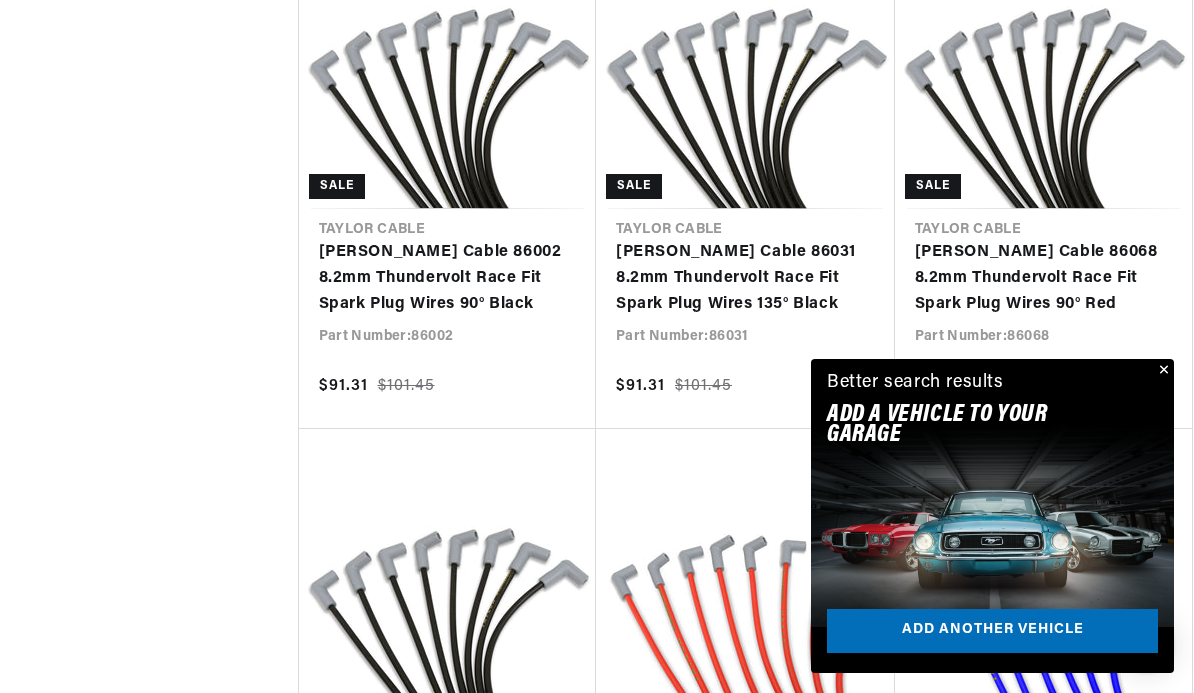 scroll, scrollTop: 0, scrollLeft: 0, axis: both 